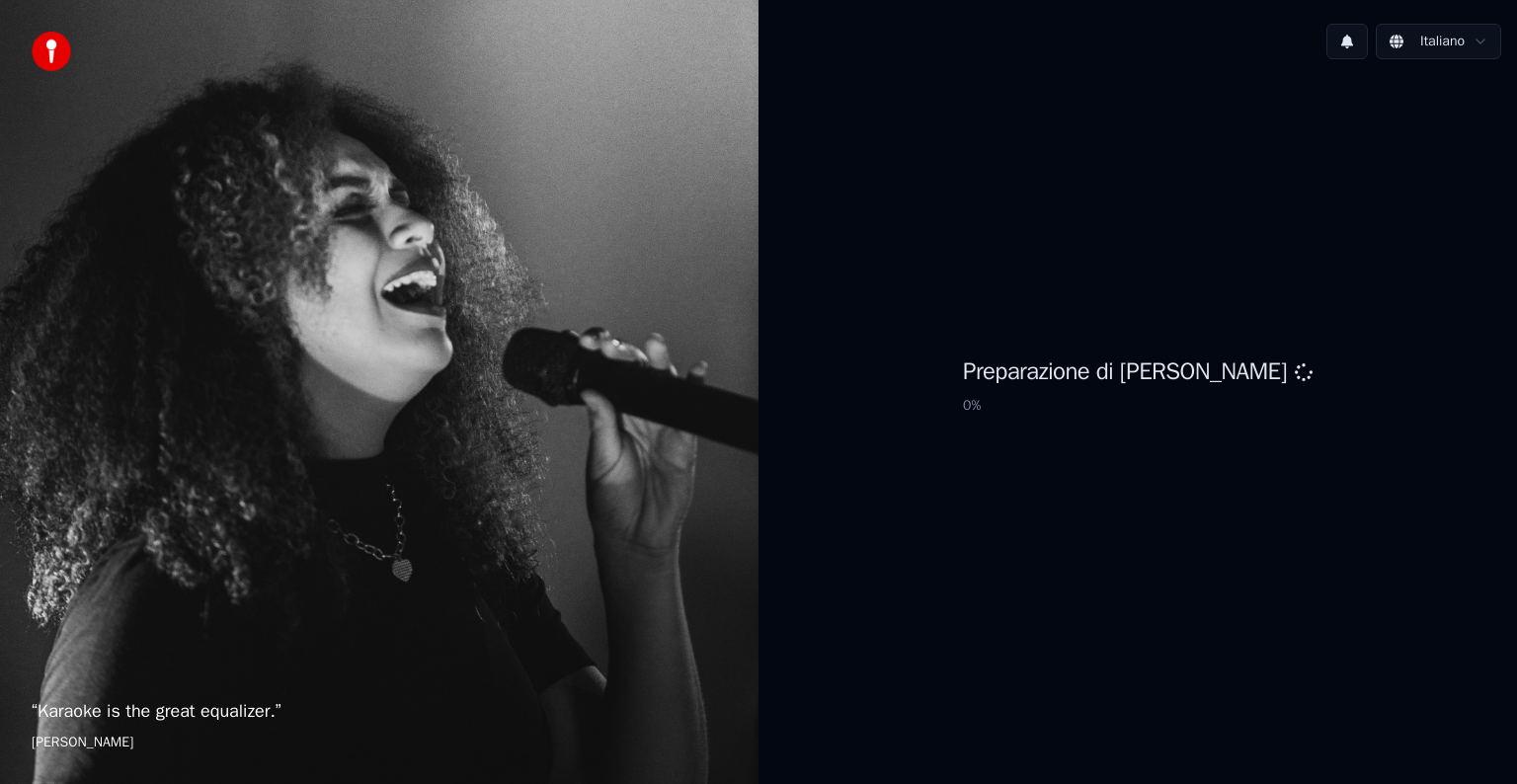 scroll, scrollTop: 0, scrollLeft: 0, axis: both 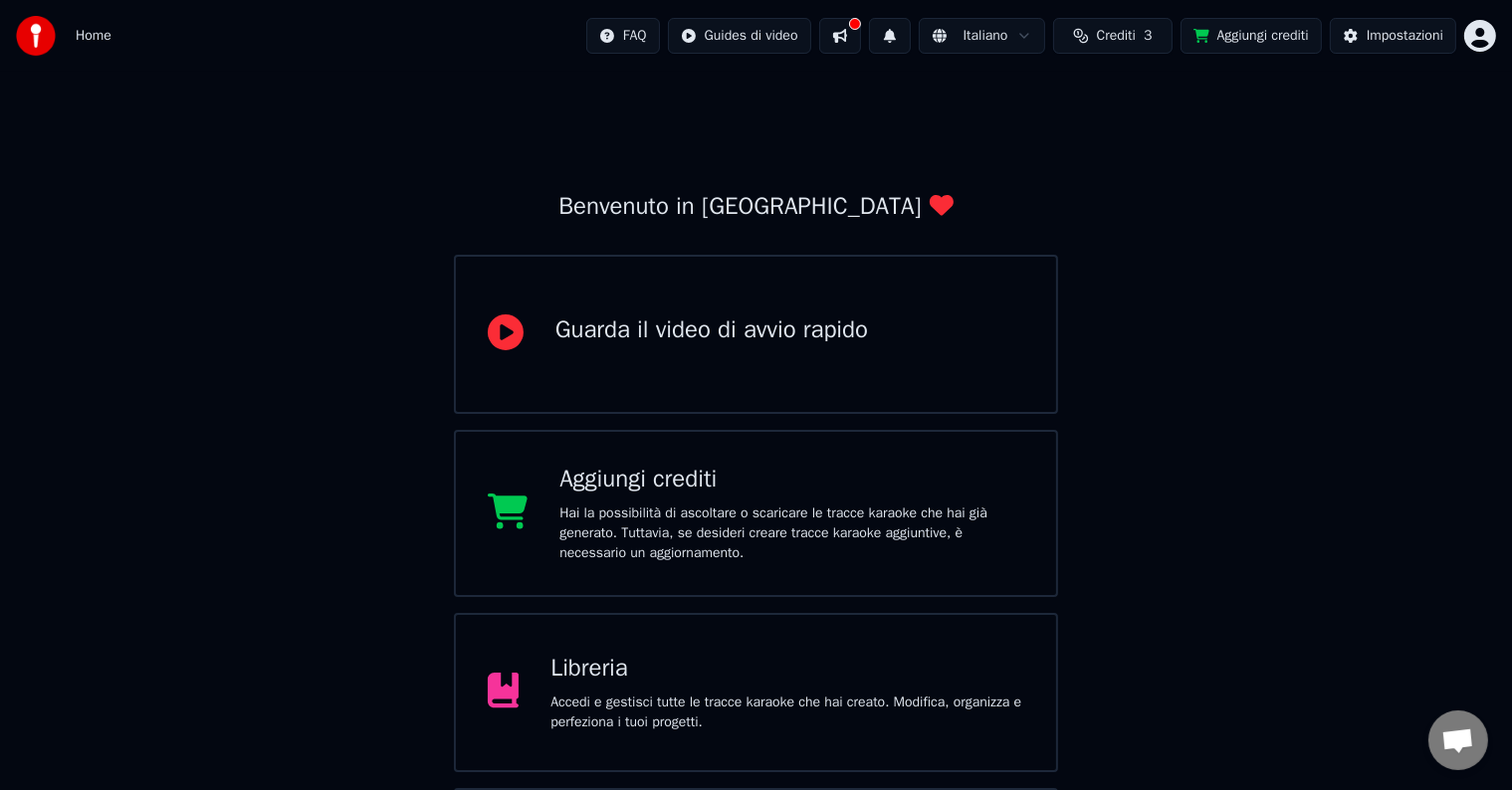 click on "Guarda il video di avvio rapido" at bounding box center [712, 330] 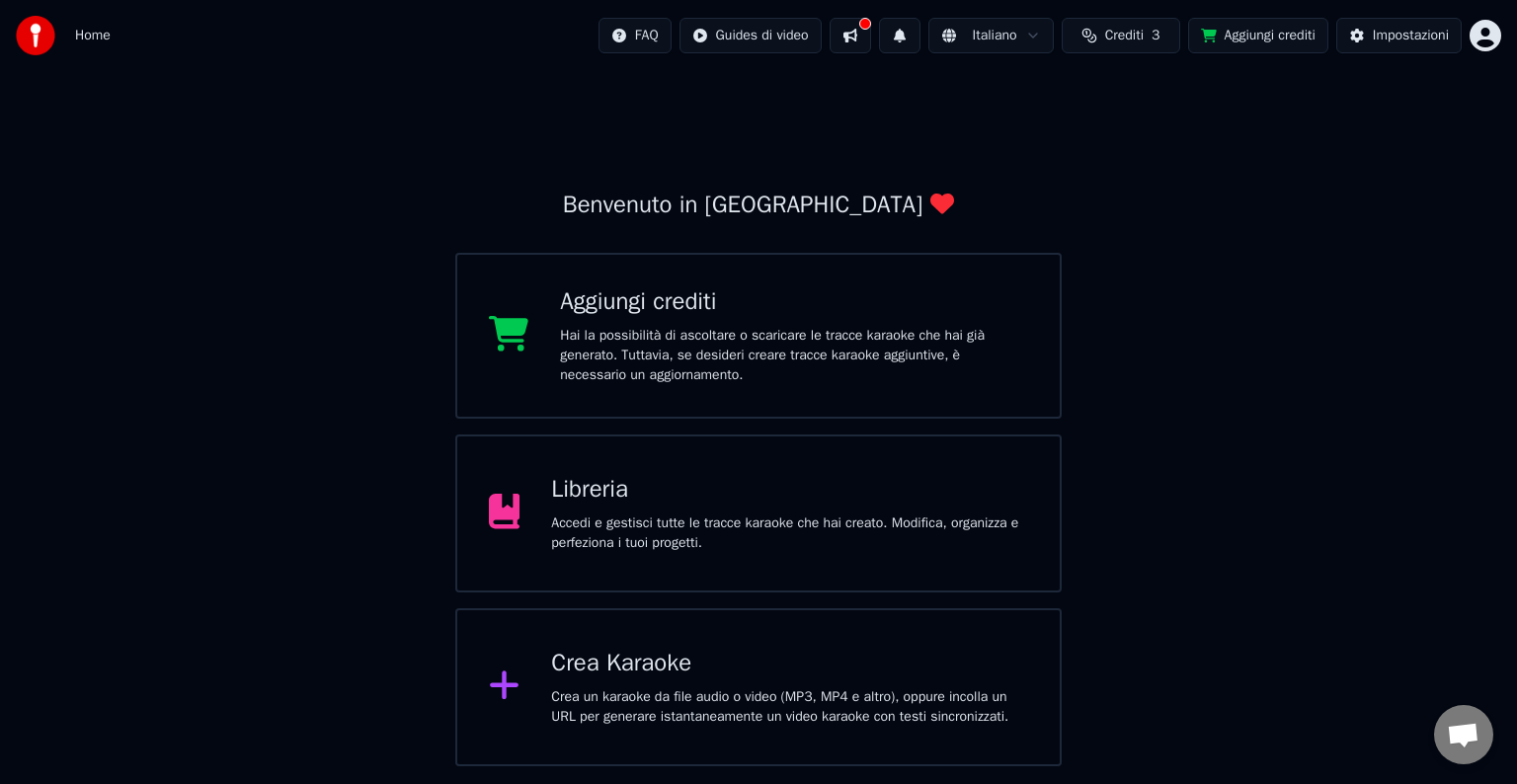 click on "Crea Karaoke" at bounding box center (789, 664) 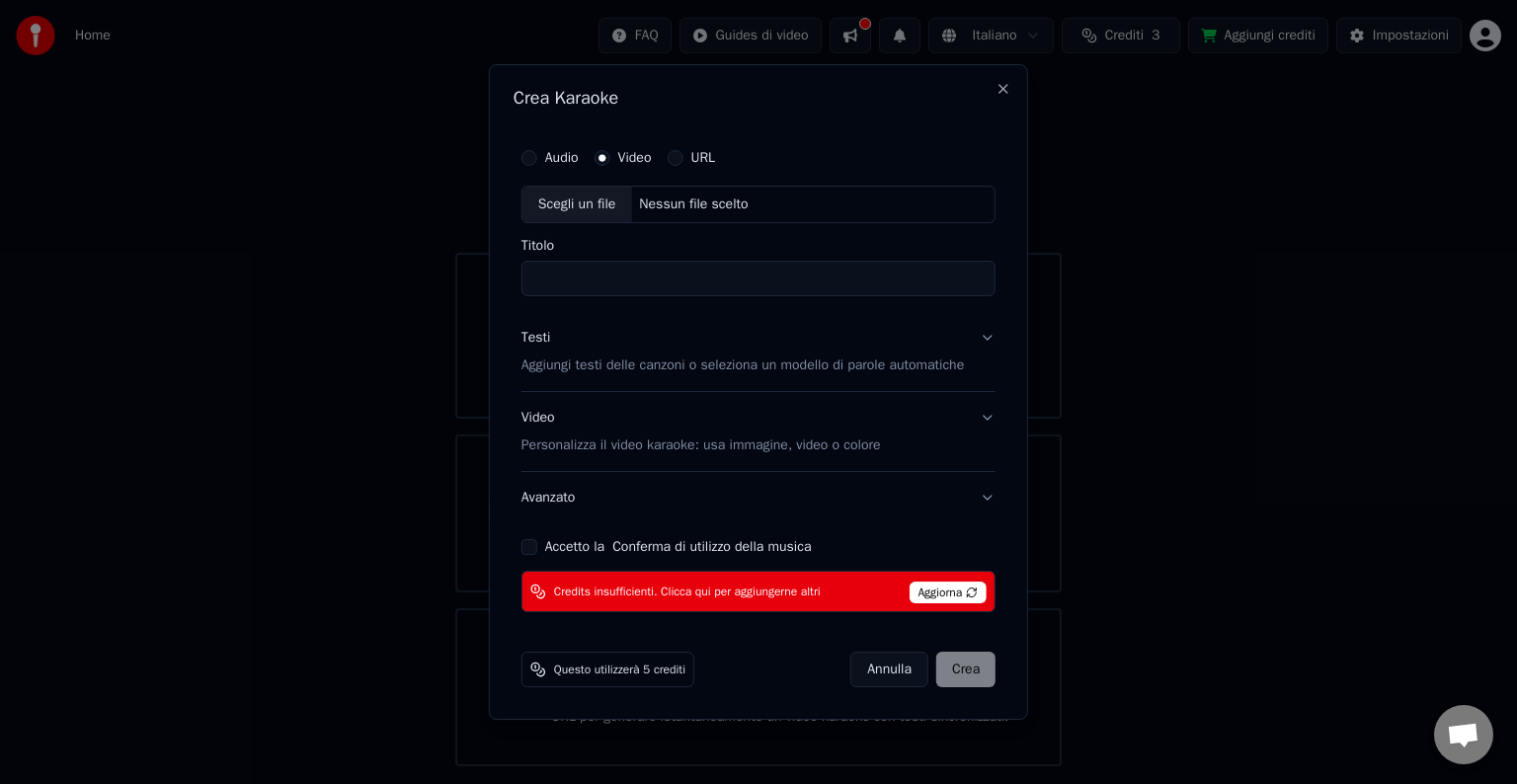 click on "Scegli un file" at bounding box center [577, 204] 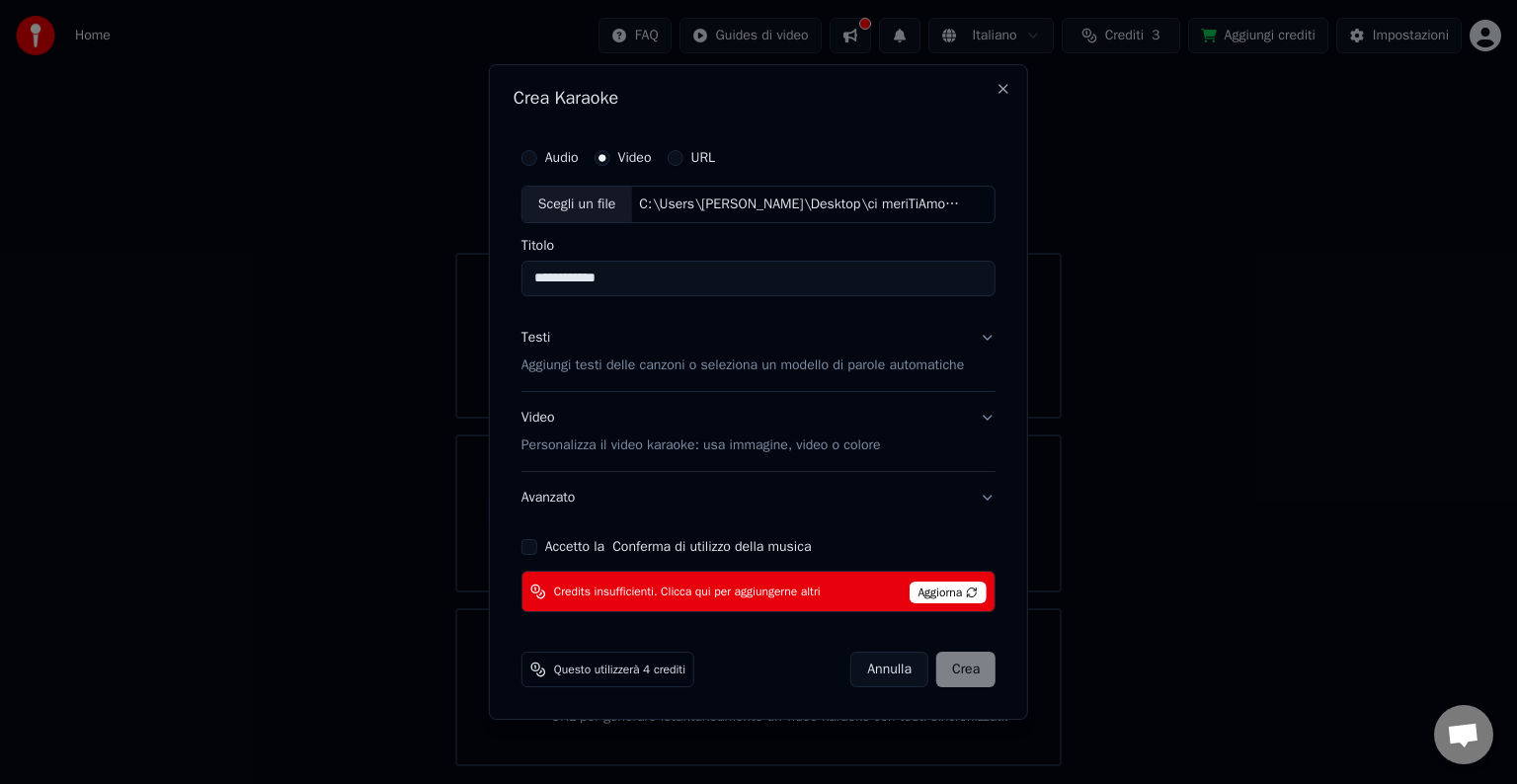 click on "Aggiungi testi delle canzoni o seleziona un modello di parole automatiche" at bounding box center [743, 365] 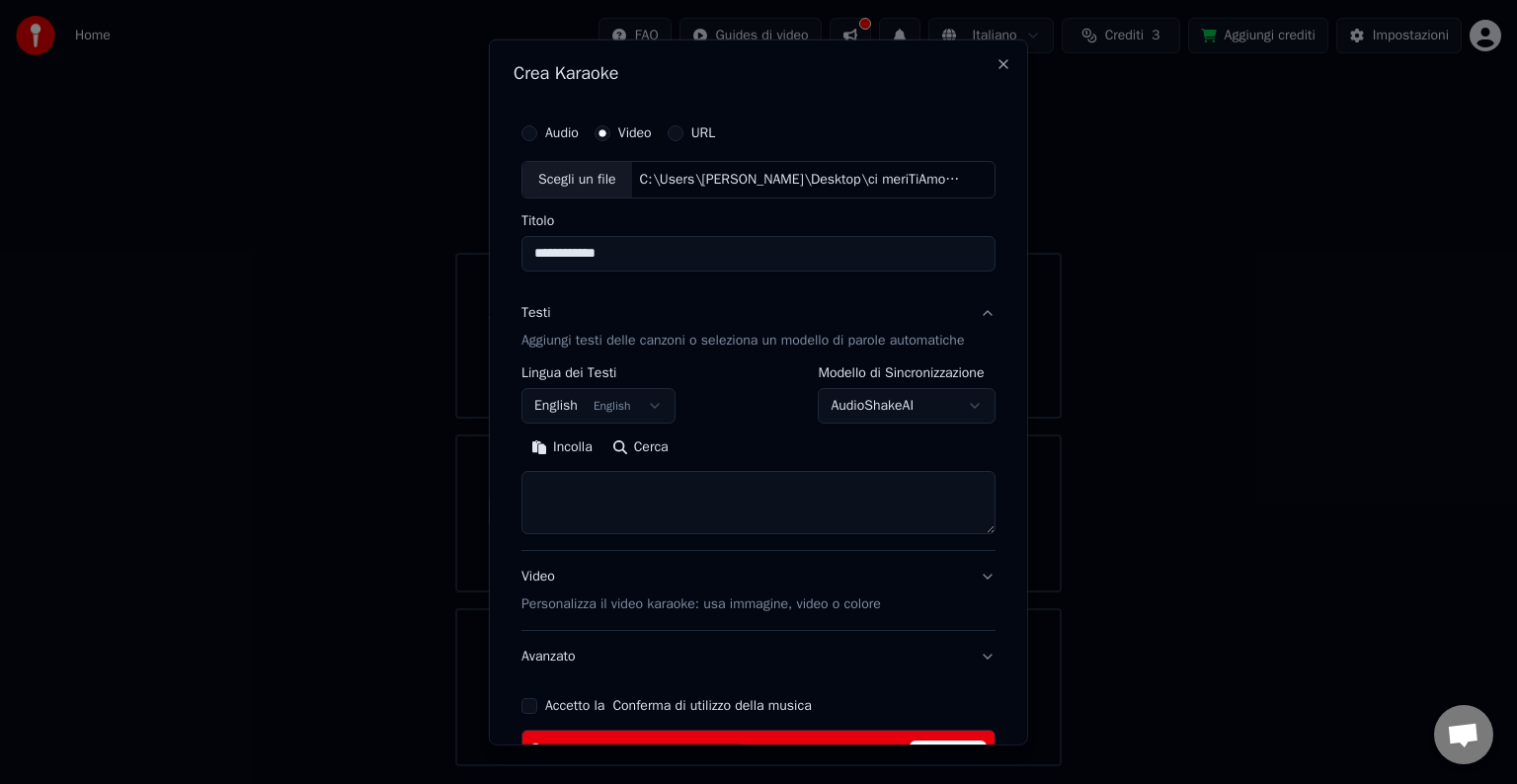 click on "English English" at bounding box center (599, 406) 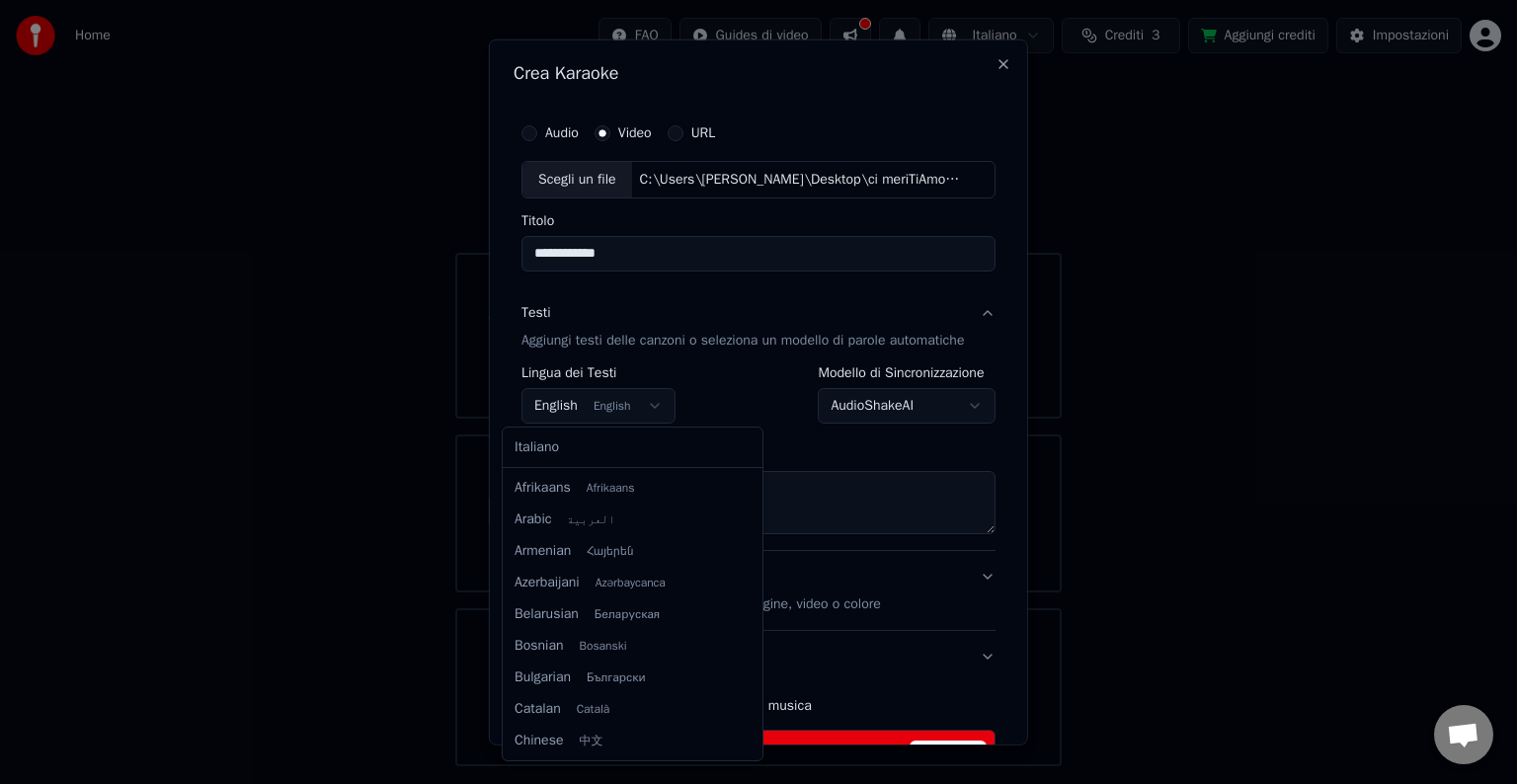 scroll, scrollTop: 158, scrollLeft: 0, axis: vertical 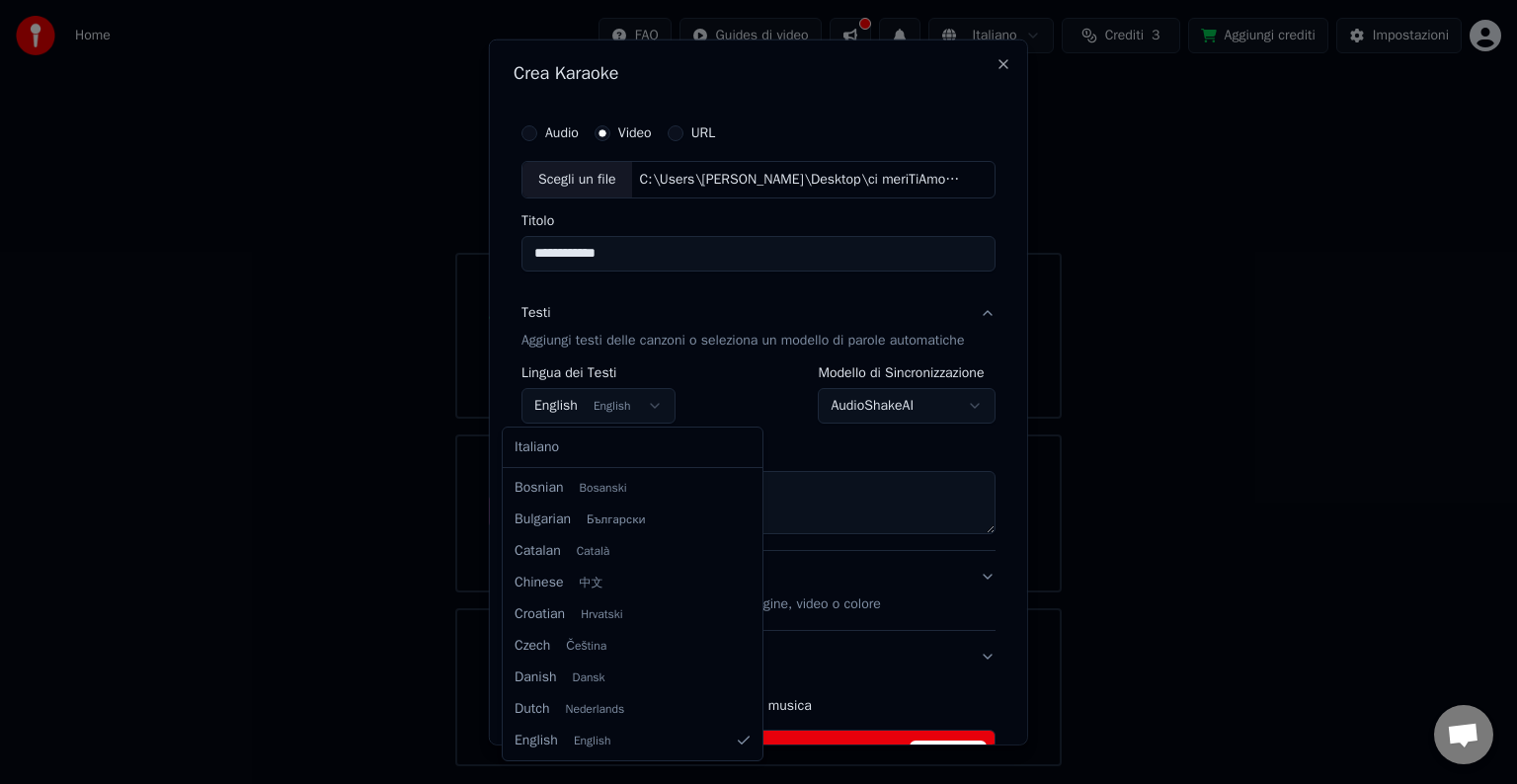 select on "**" 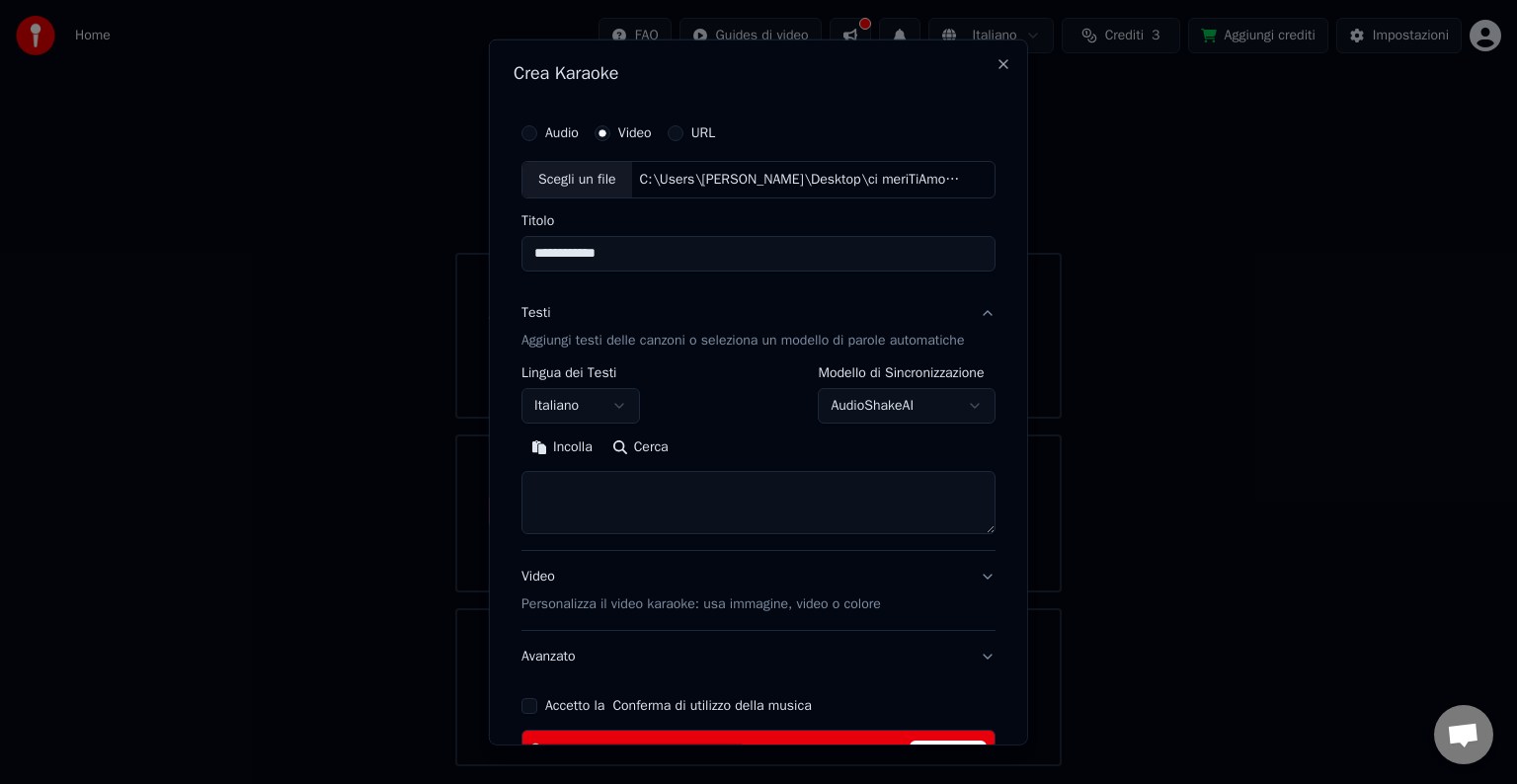 click on "**********" at bounding box center [758, 383] 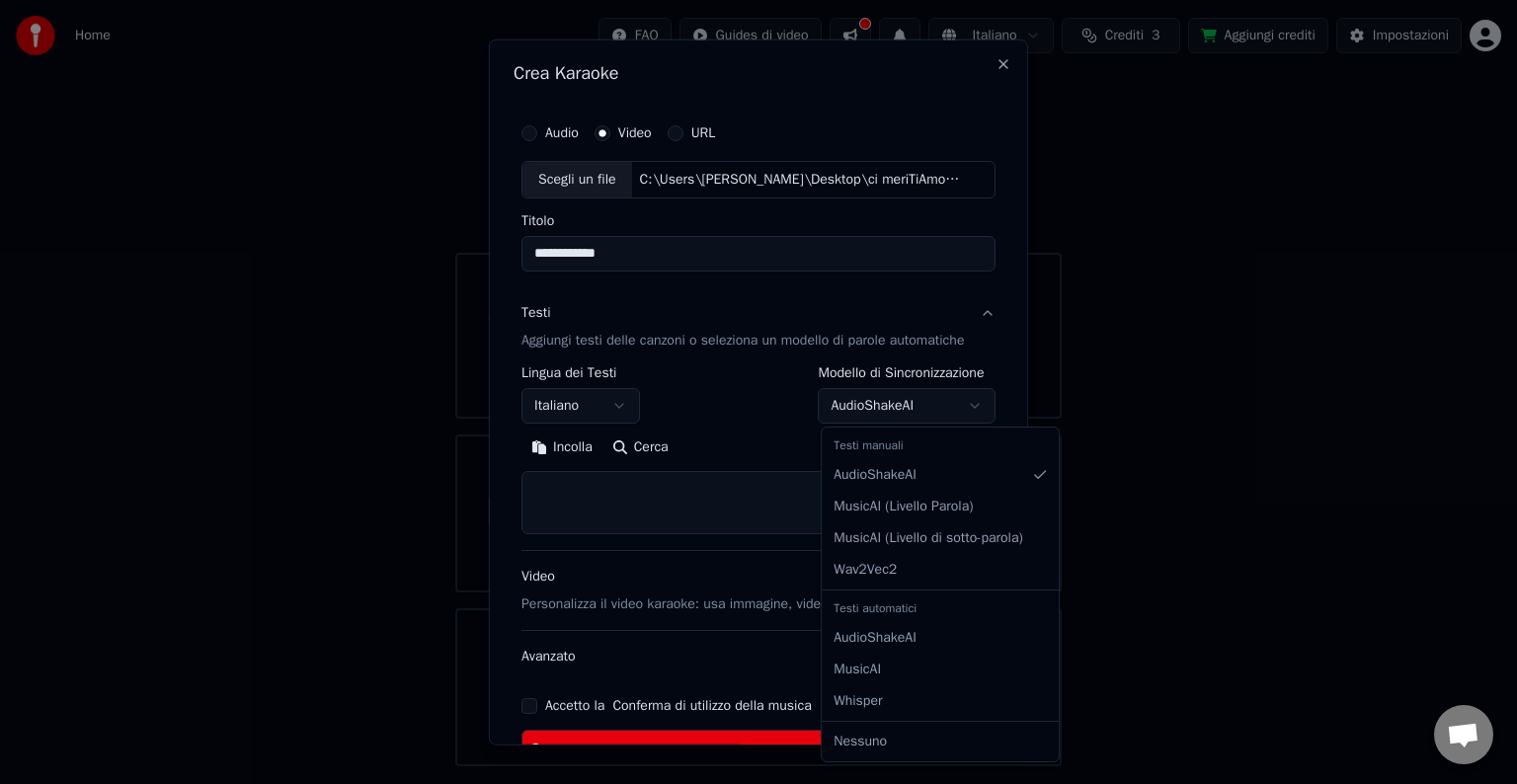 select on "**********" 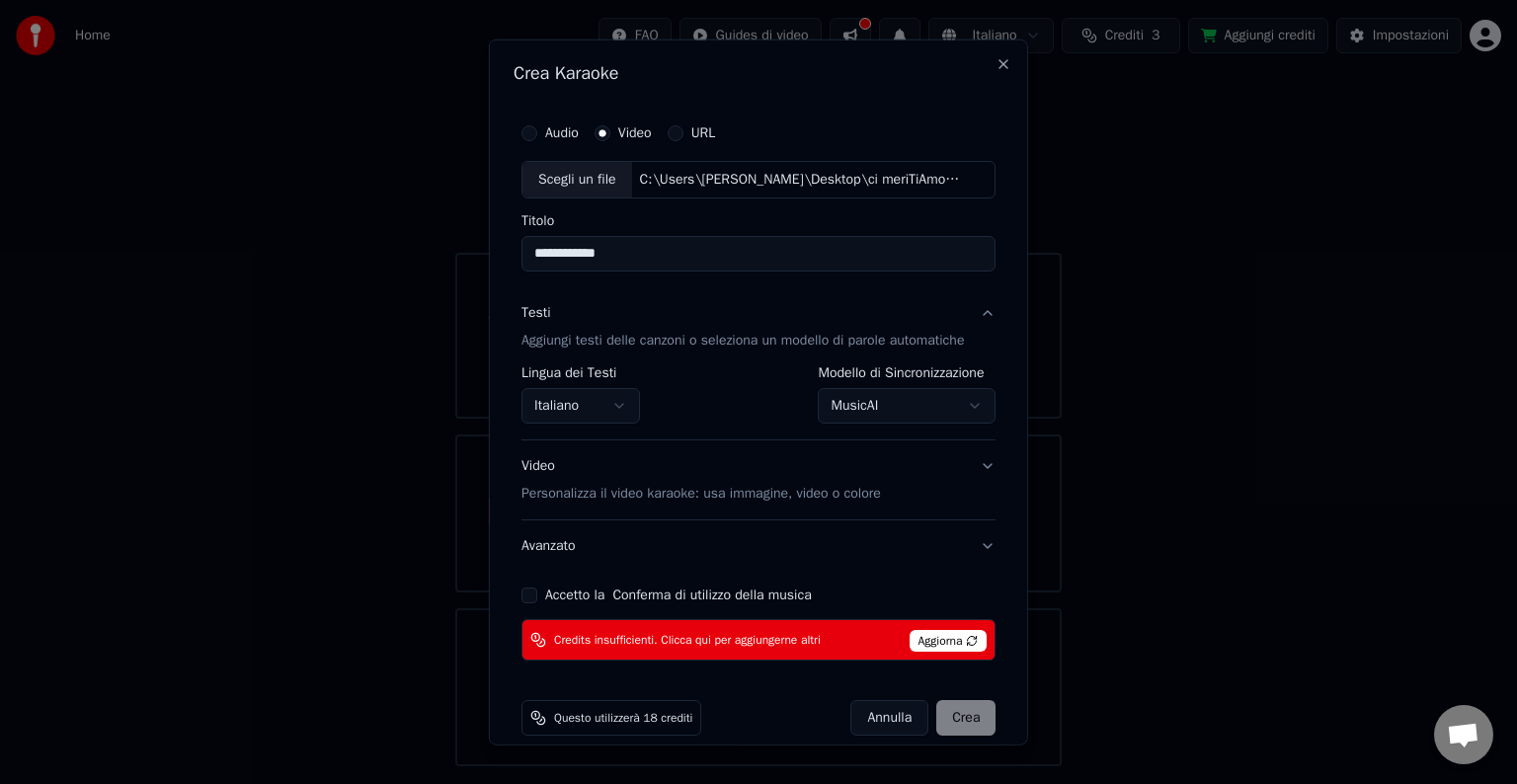 scroll, scrollTop: 22, scrollLeft: 0, axis: vertical 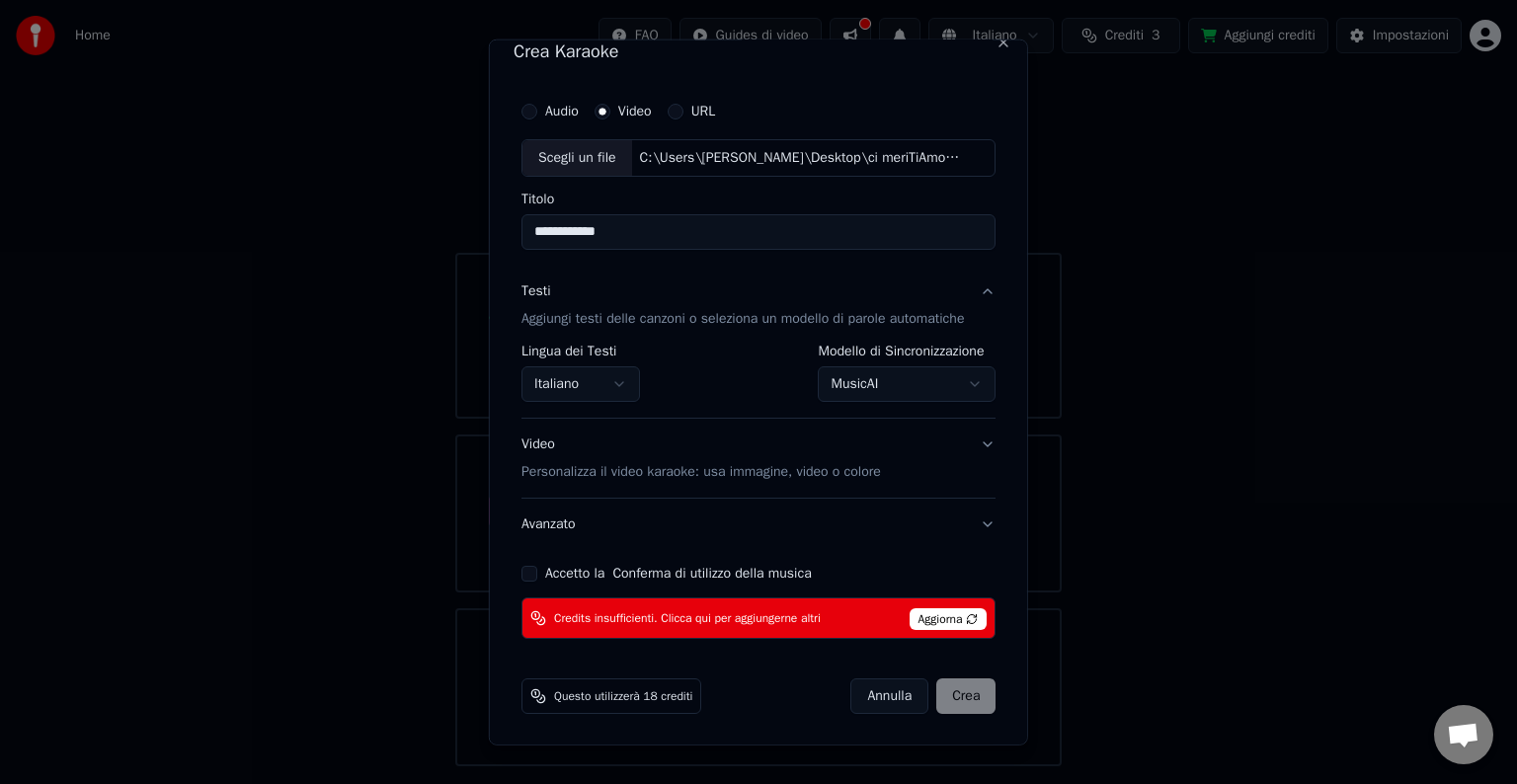 click on "Personalizza il video karaoke: usa immagine, video o colore" at bounding box center [701, 472] 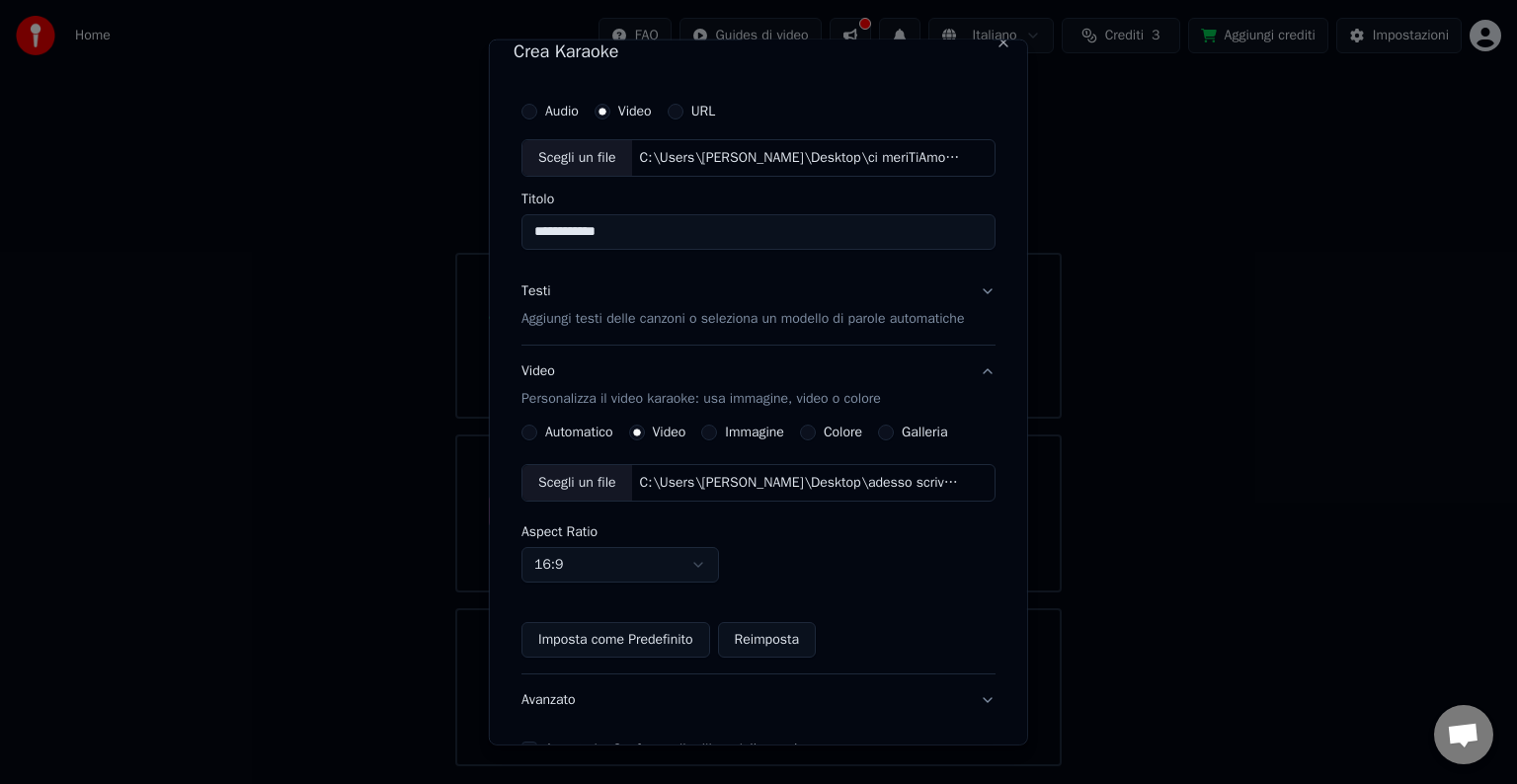 click on "Immagine" at bounding box center [755, 432] 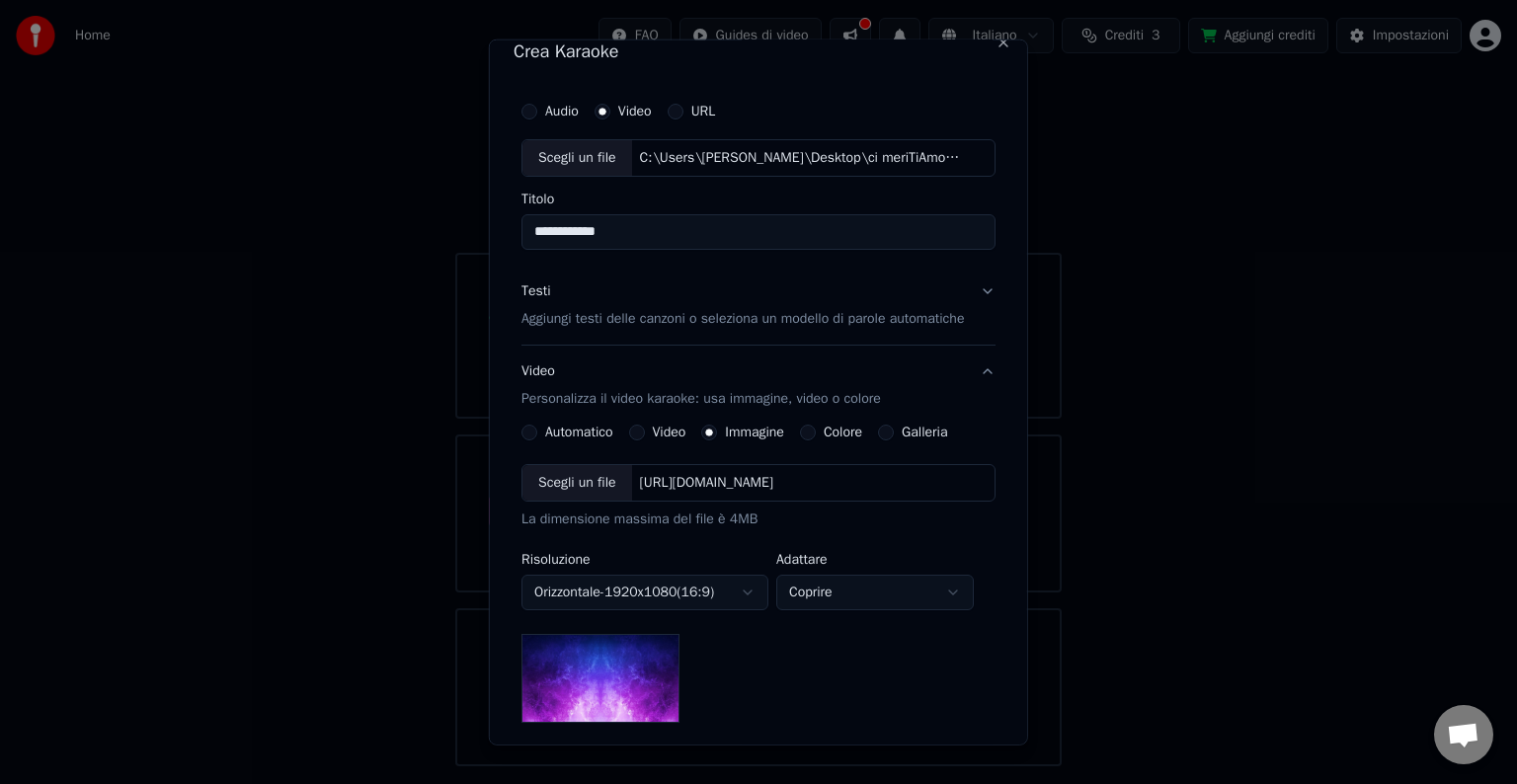 click on "[URL][DOMAIN_NAME]" at bounding box center (705, 483) 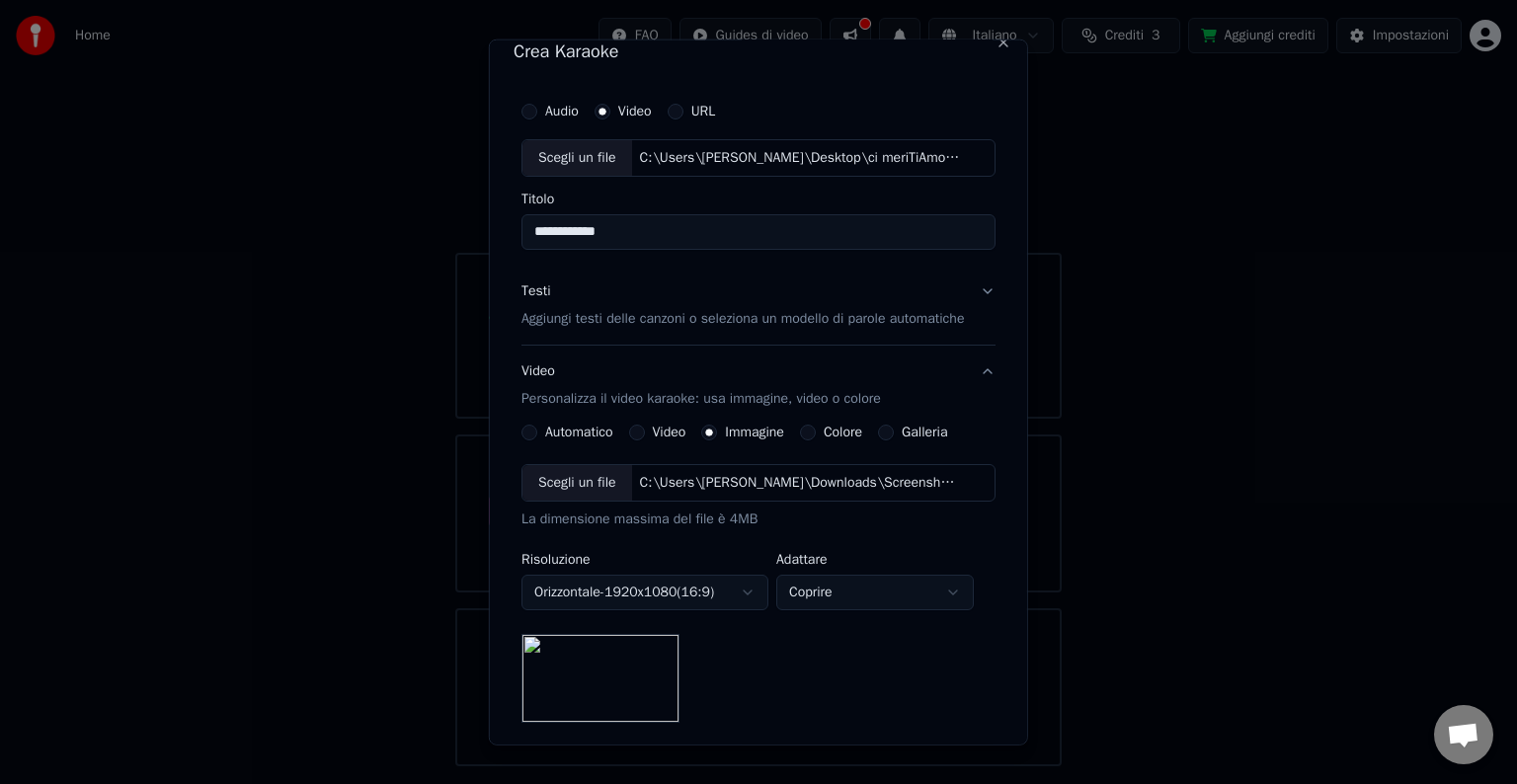 click on "C:\Users\[PERSON_NAME]\Downloads\Screenshot [DATE] 055336.png" at bounding box center (799, 483) 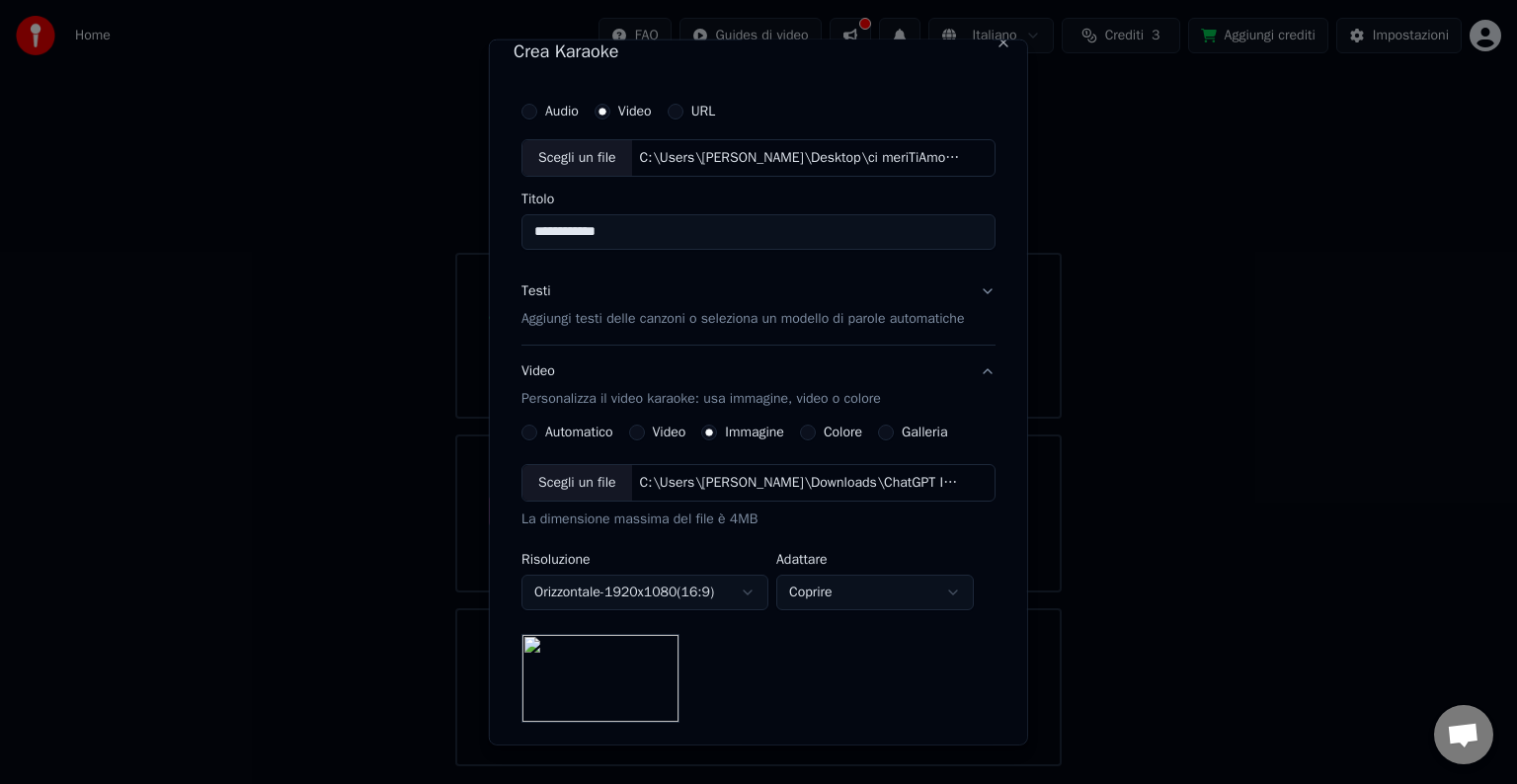 click on "C:\Users\[PERSON_NAME]\Downloads\ChatGPT Image [DATE], 03_42_06.png" at bounding box center [799, 483] 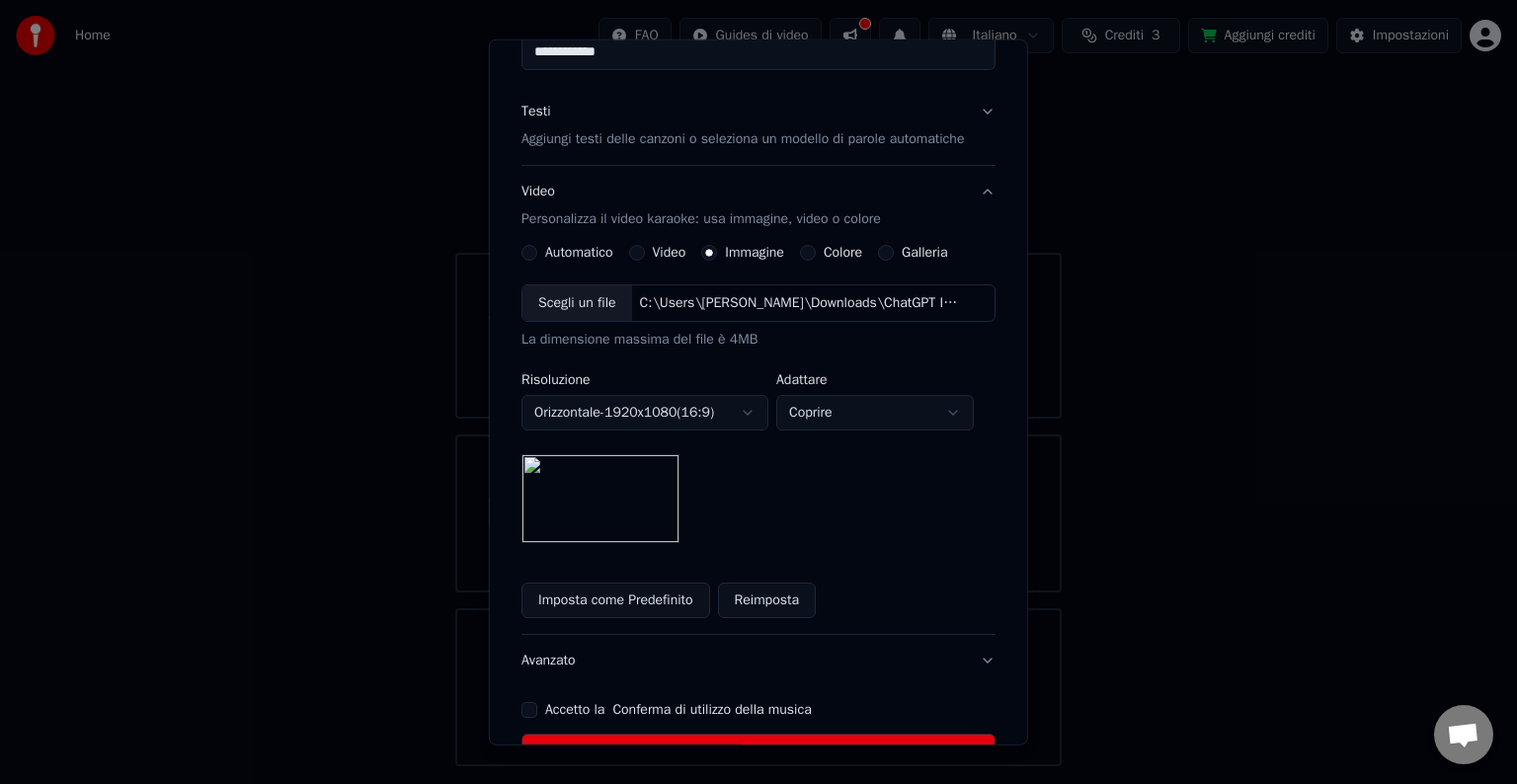 scroll, scrollTop: 139, scrollLeft: 0, axis: vertical 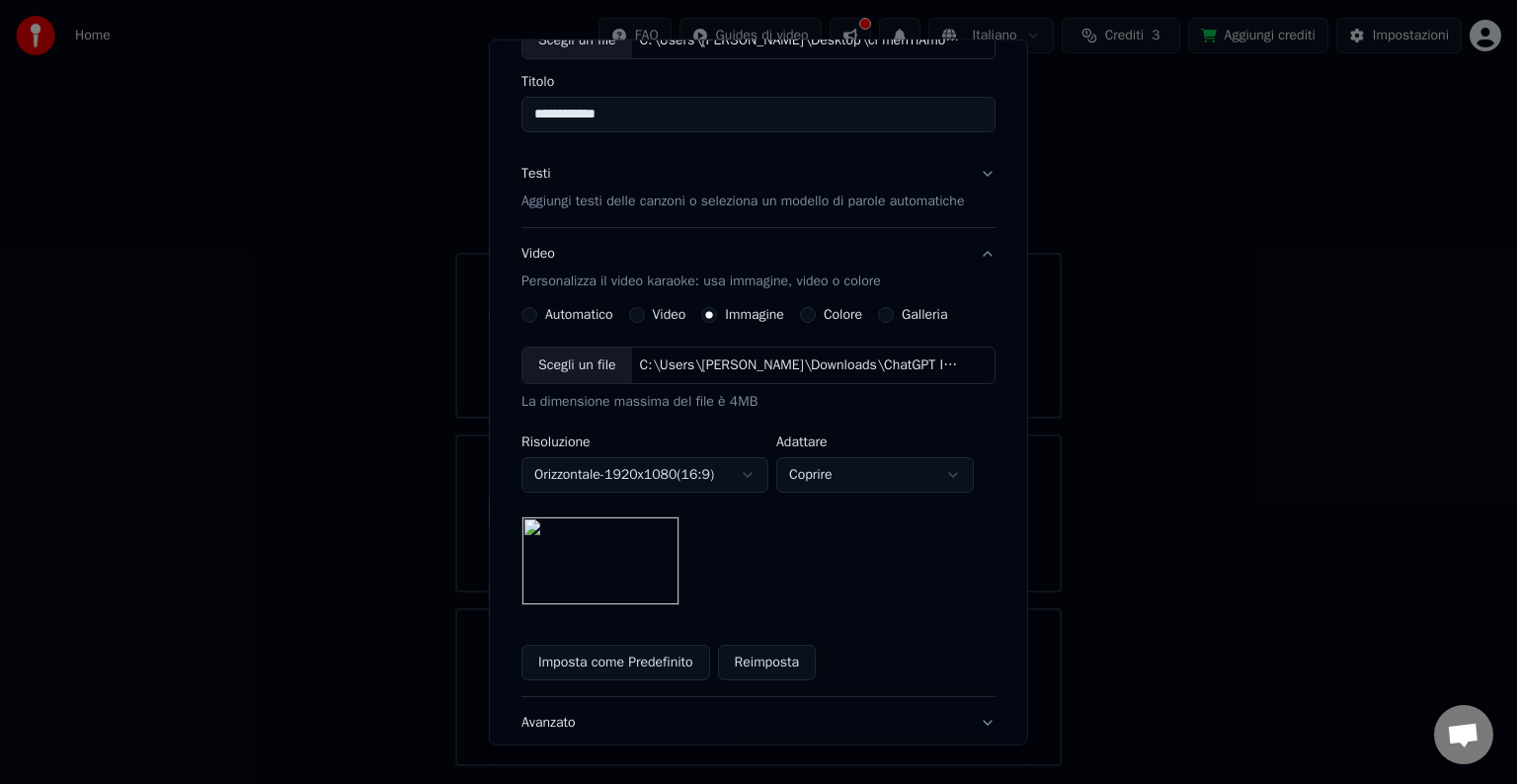 click on "C:\Users\[PERSON_NAME]\Downloads\ChatGPT Image [DATE], 03_38_48.png" at bounding box center (799, 365) 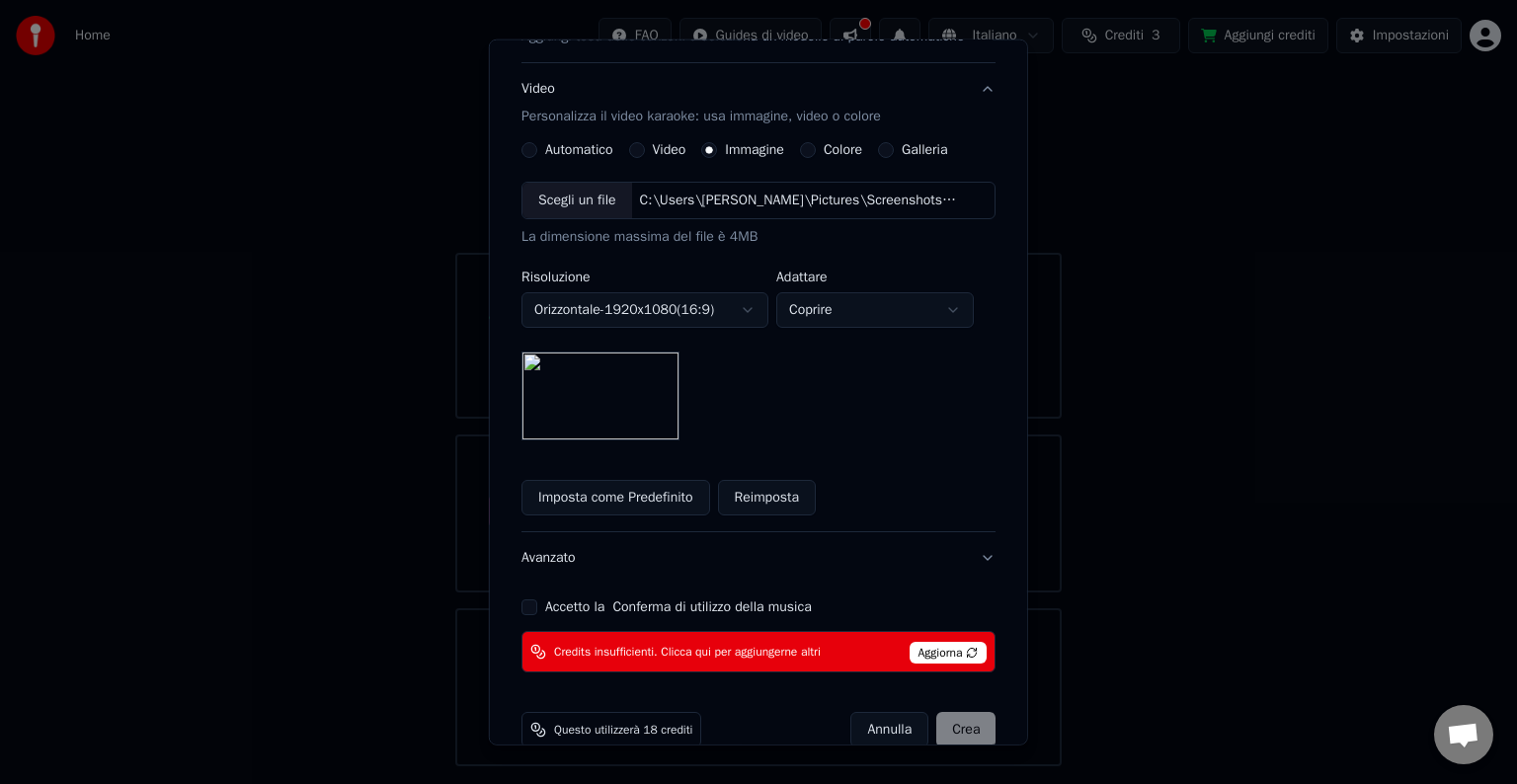 scroll, scrollTop: 337, scrollLeft: 0, axis: vertical 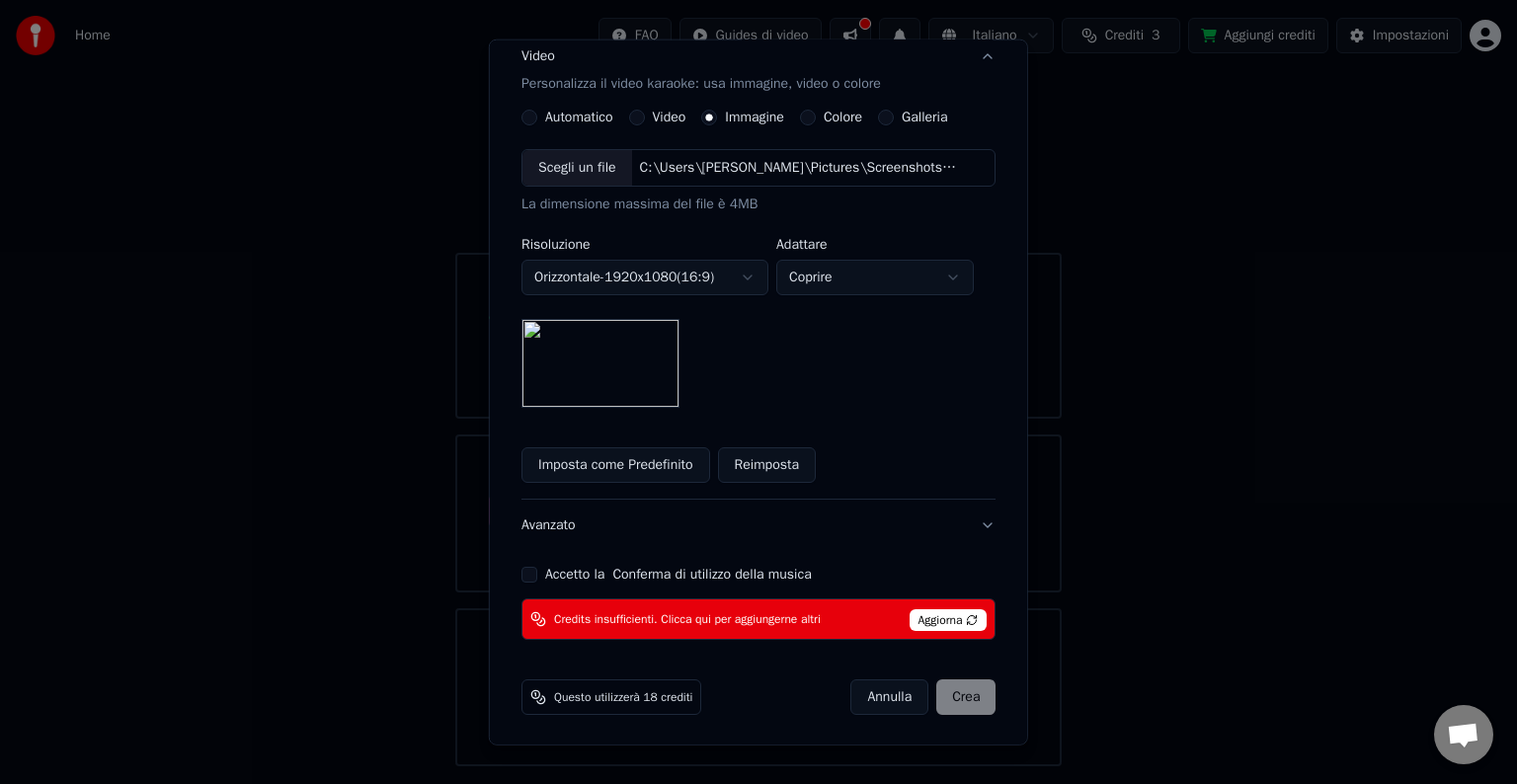 click on "Accetto la   Conferma di utilizzo della musica" at bounding box center [679, 575] 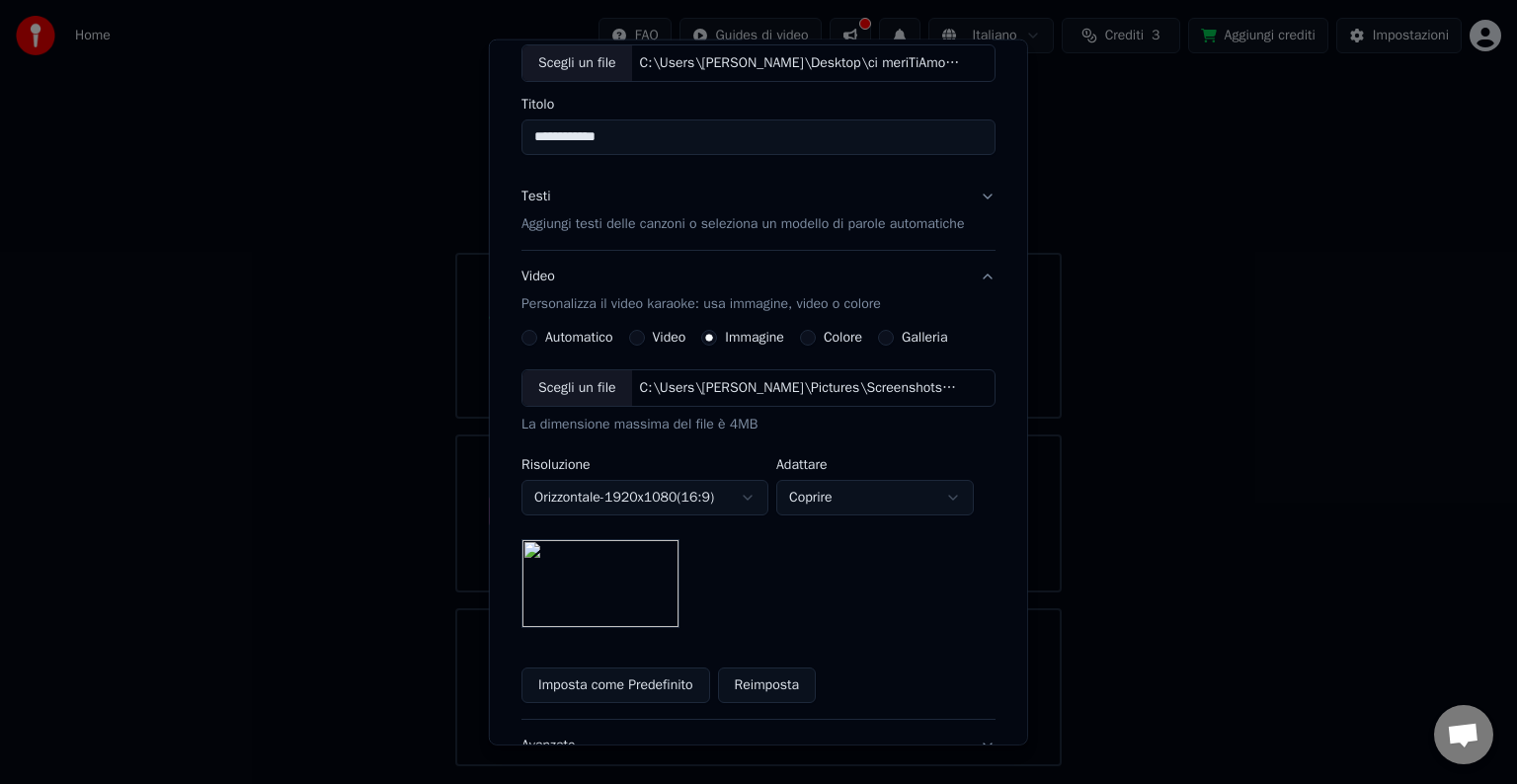 scroll, scrollTop: 0, scrollLeft: 0, axis: both 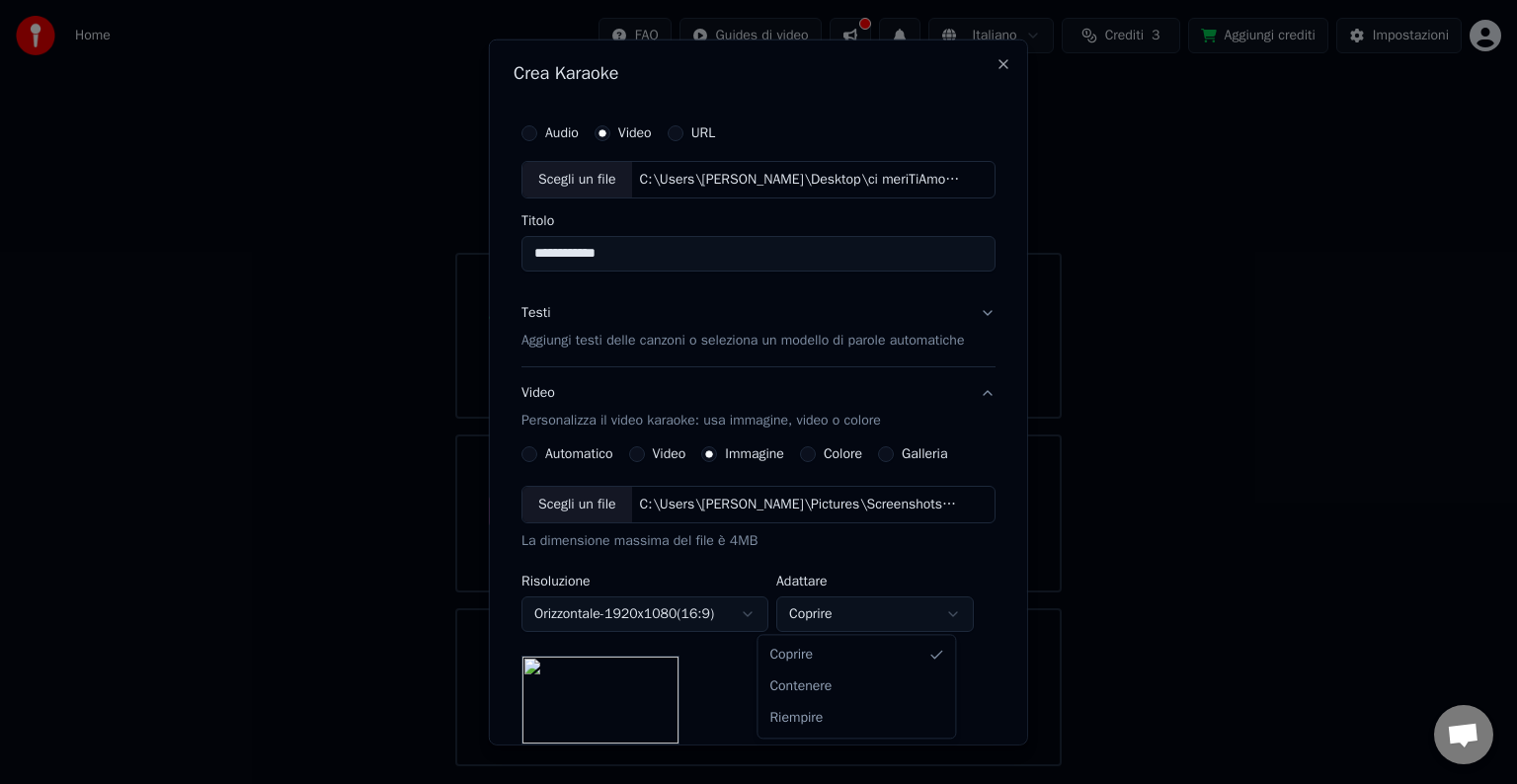 click on "**********" at bounding box center [758, 383] 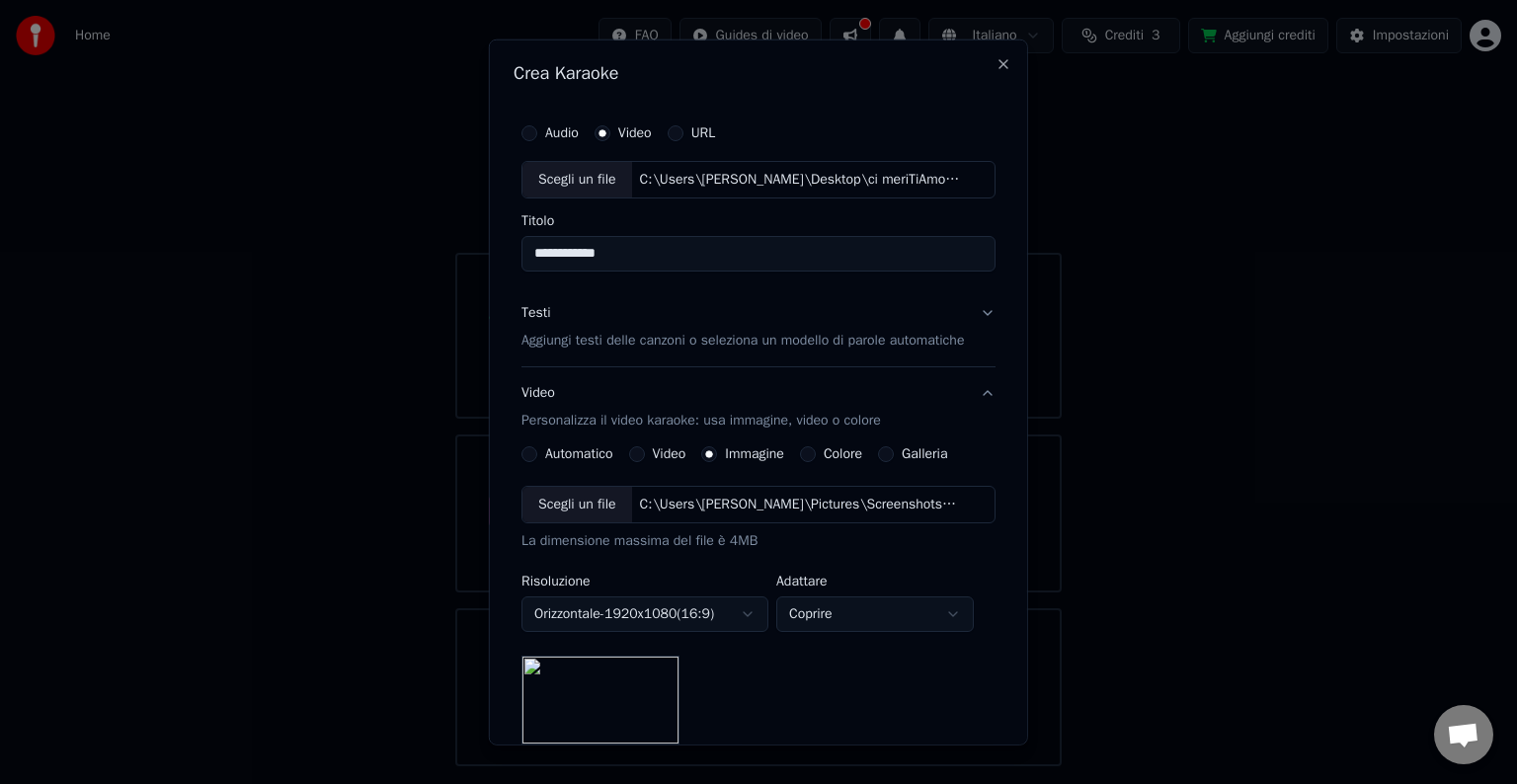 click on "**********" at bounding box center (758, 383) 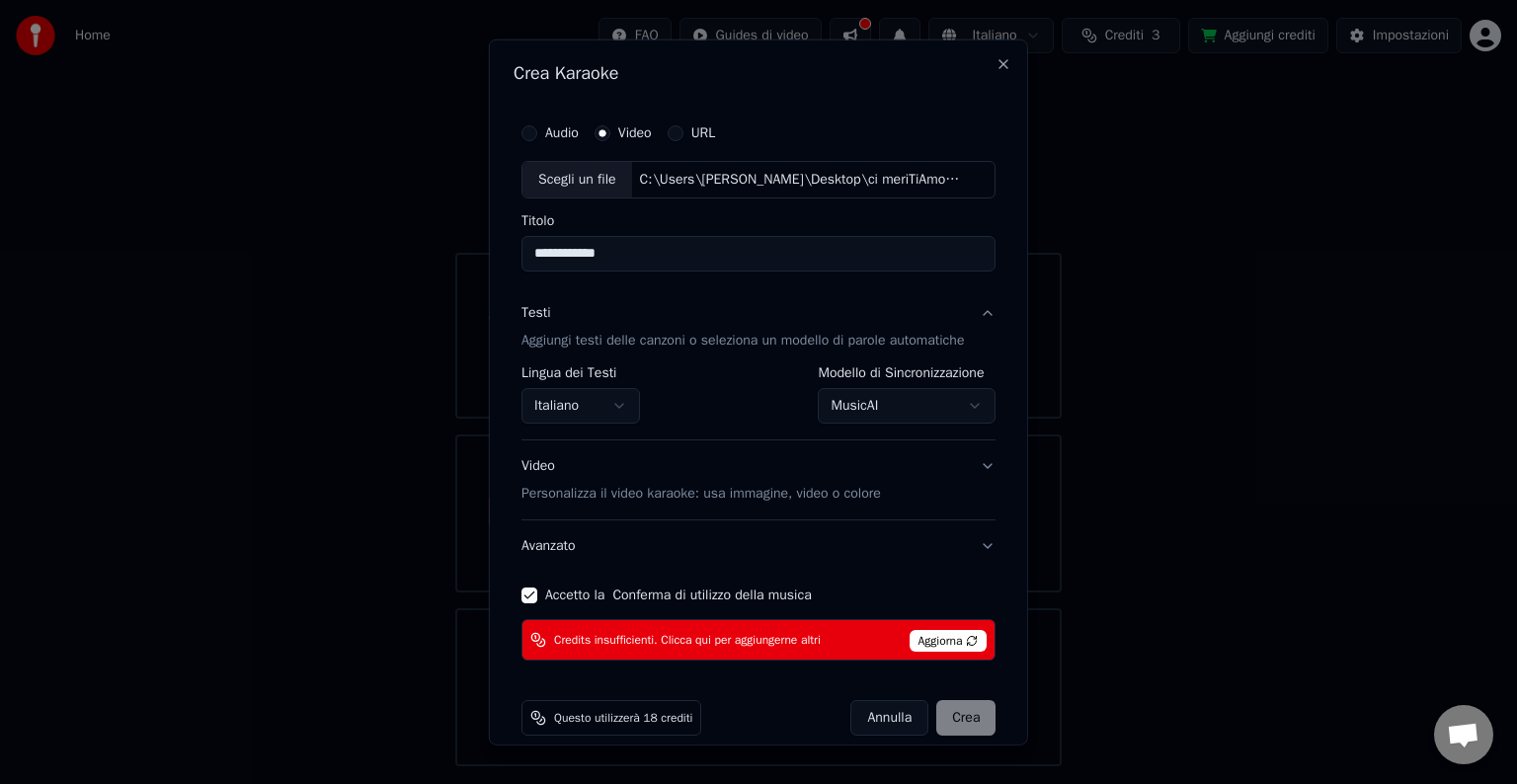 click on "**********" at bounding box center (758, 383) 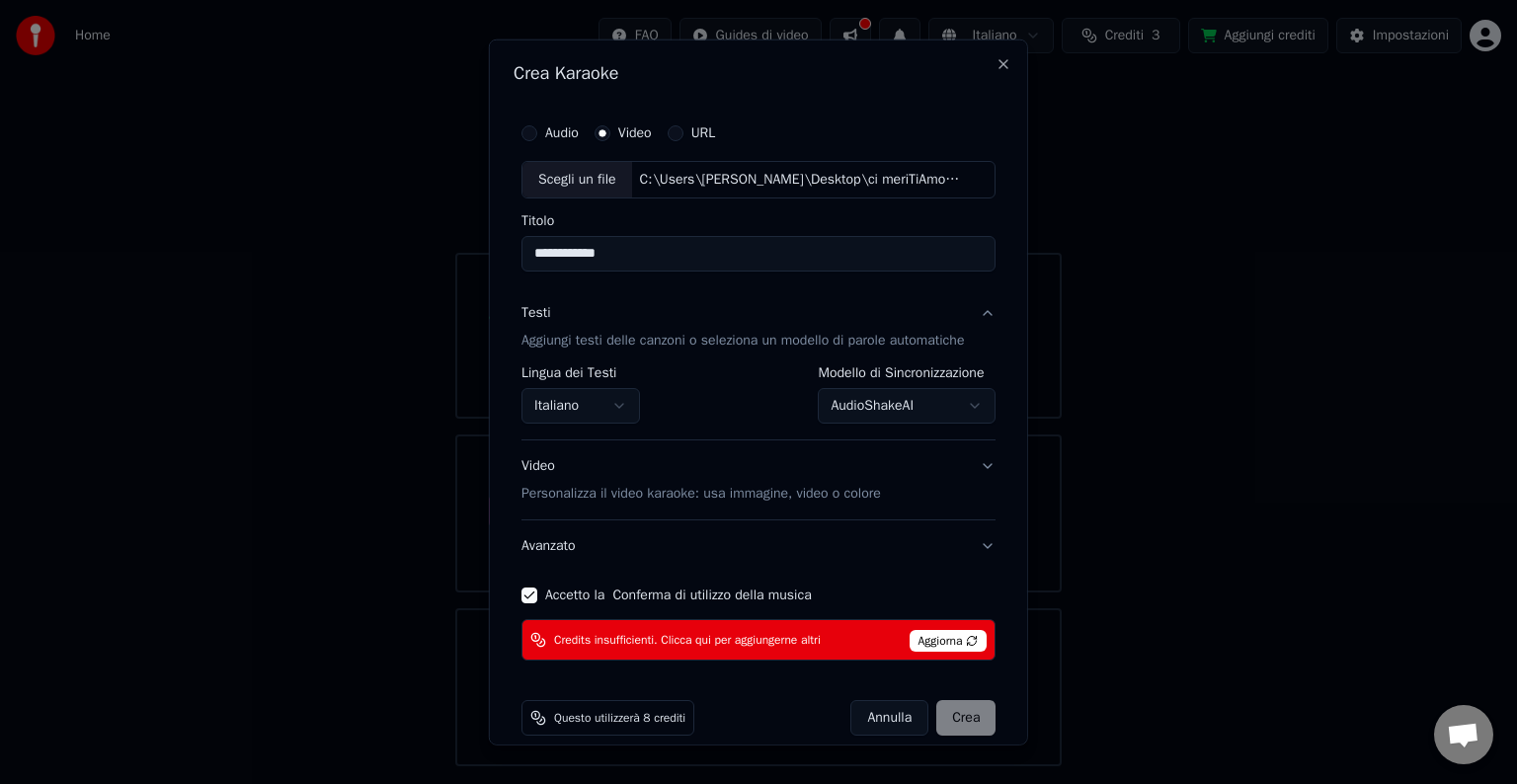select on "**********" 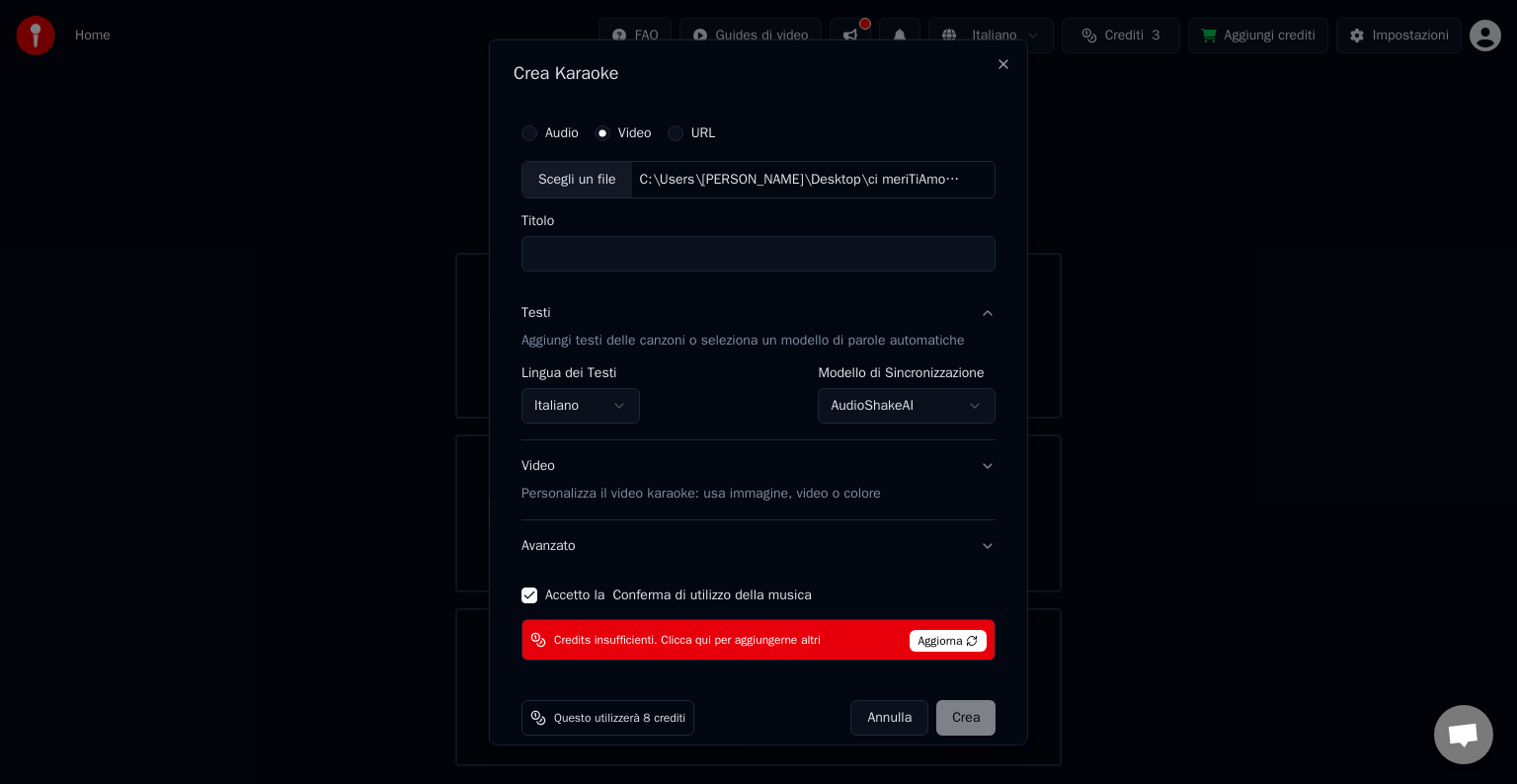 select 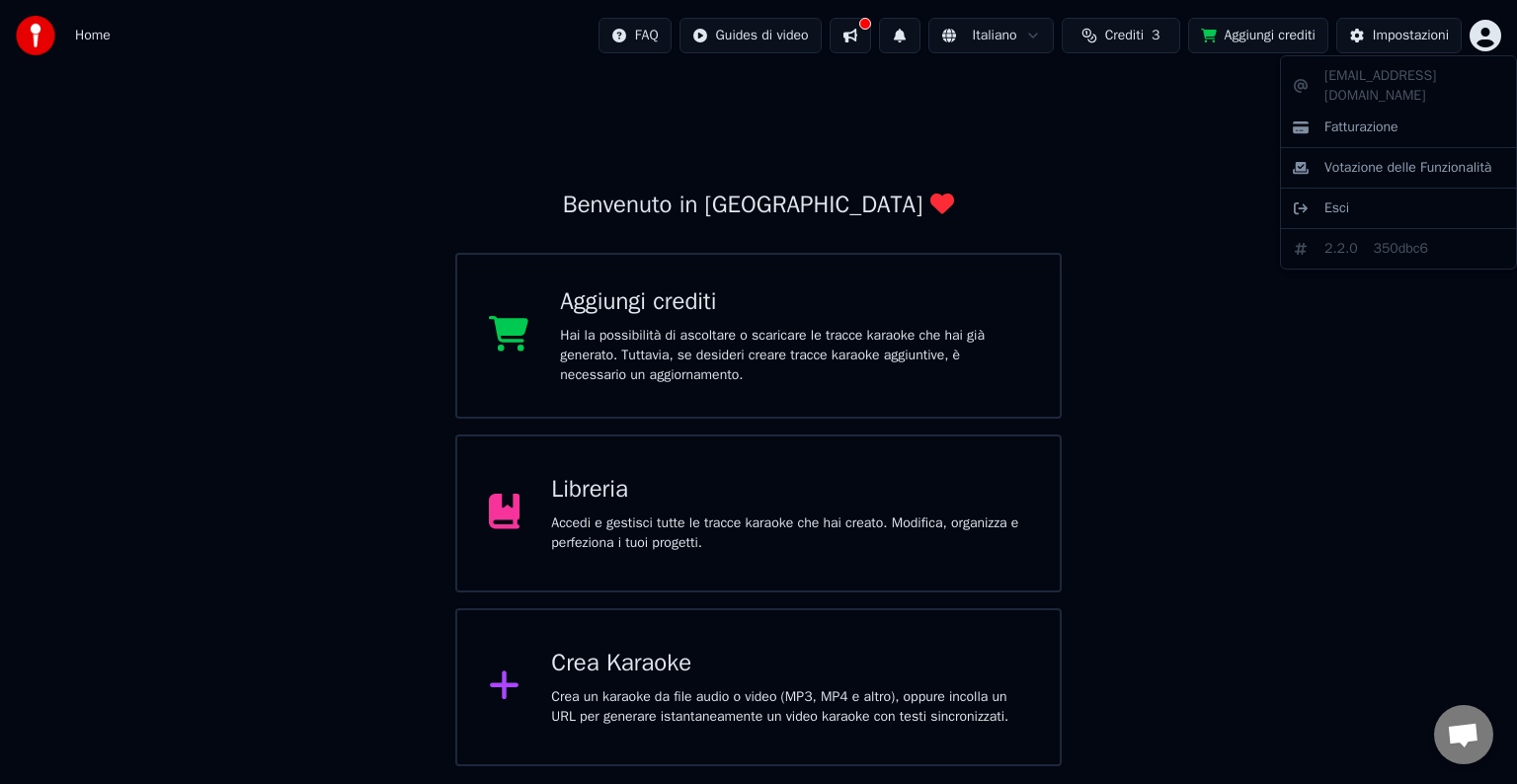 click on "Home FAQ Guides di video Italiano Crediti 3 Aggiungi crediti Impostazioni Benvenuto in Youka Aggiungi crediti Hai la possibilità di ascoltare o scaricare le tracce karaoke che hai già generato. Tuttavia, se desideri creare tracce karaoke aggiuntive, è necessario un aggiornamento. Libreria Accedi e gestisci tutte le tracce karaoke che hai creato. Modifica, organizza e perfeziona i tuoi progetti. Crea Karaoke Crea un karaoke da file audio o video (MP3, MP4 e altro), oppure incolla un URL per generare istantaneamente un video karaoke con testi sincronizzati. [EMAIL_ADDRESS][DOMAIN_NAME] Fatturazione Votazione delle Funzionalità Esci 2.2.0 350dbc6" at bounding box center [758, 383] 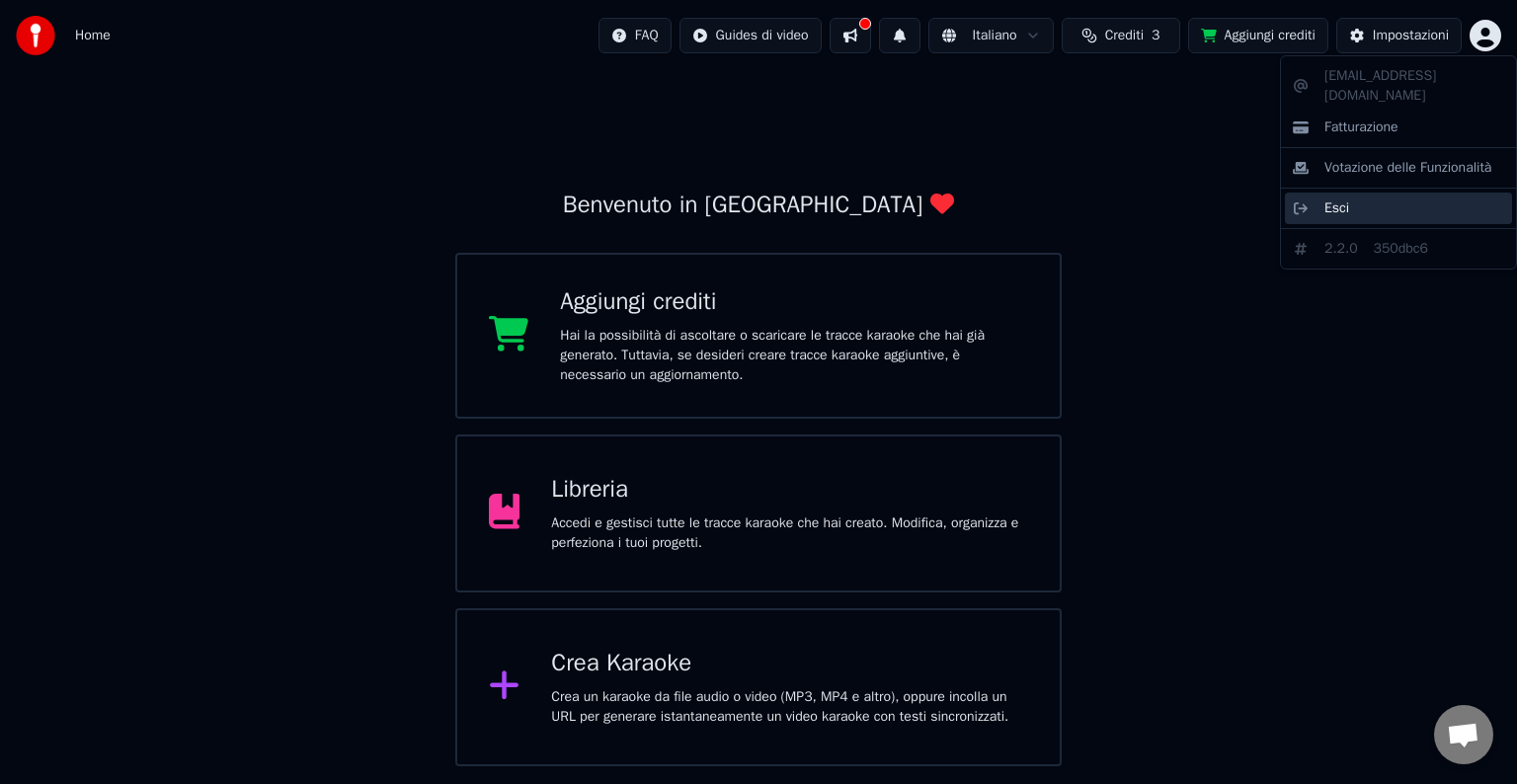 click on "Esci" at bounding box center [1336, 208] 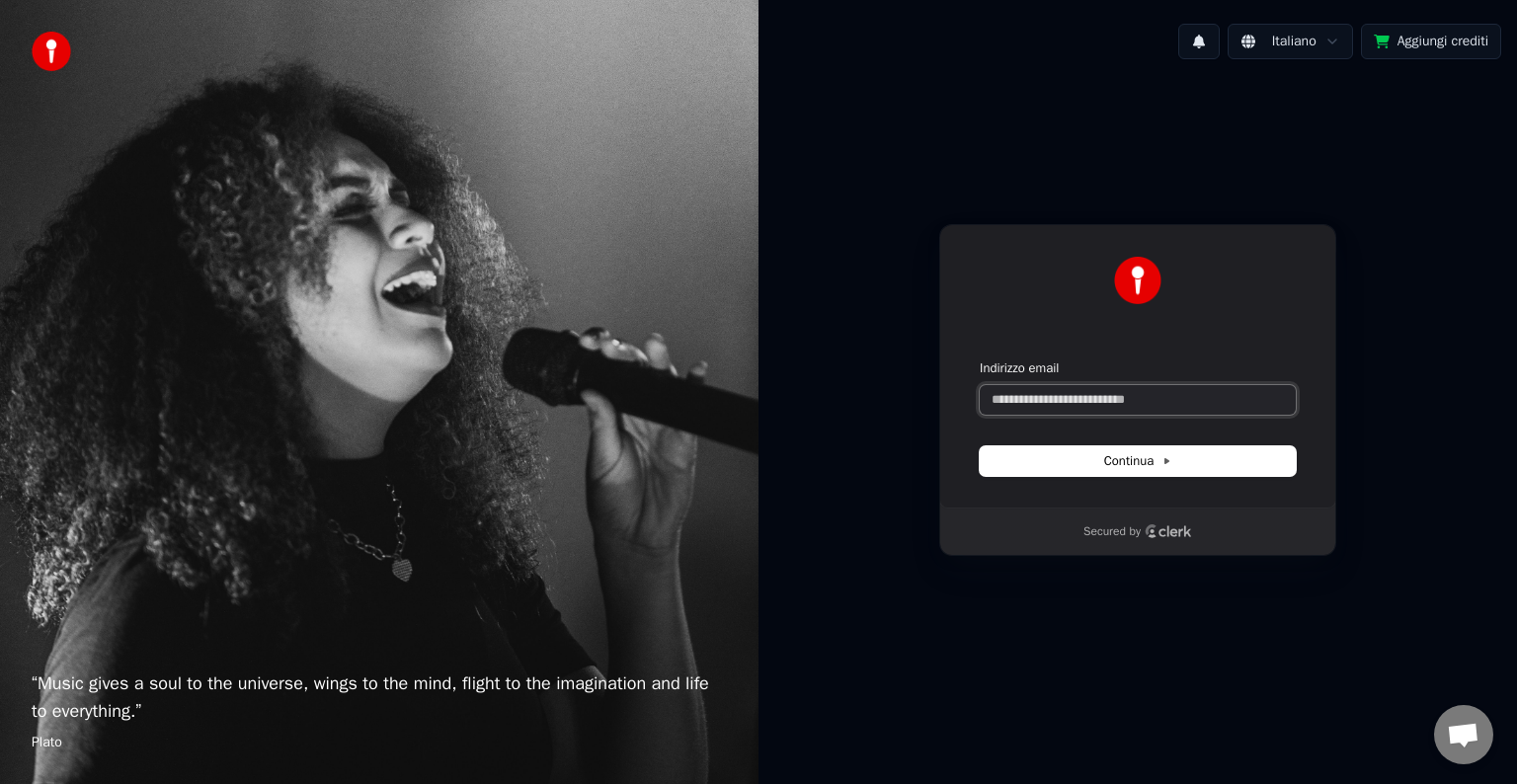 click on "Indirizzo email" at bounding box center (1138, 400) 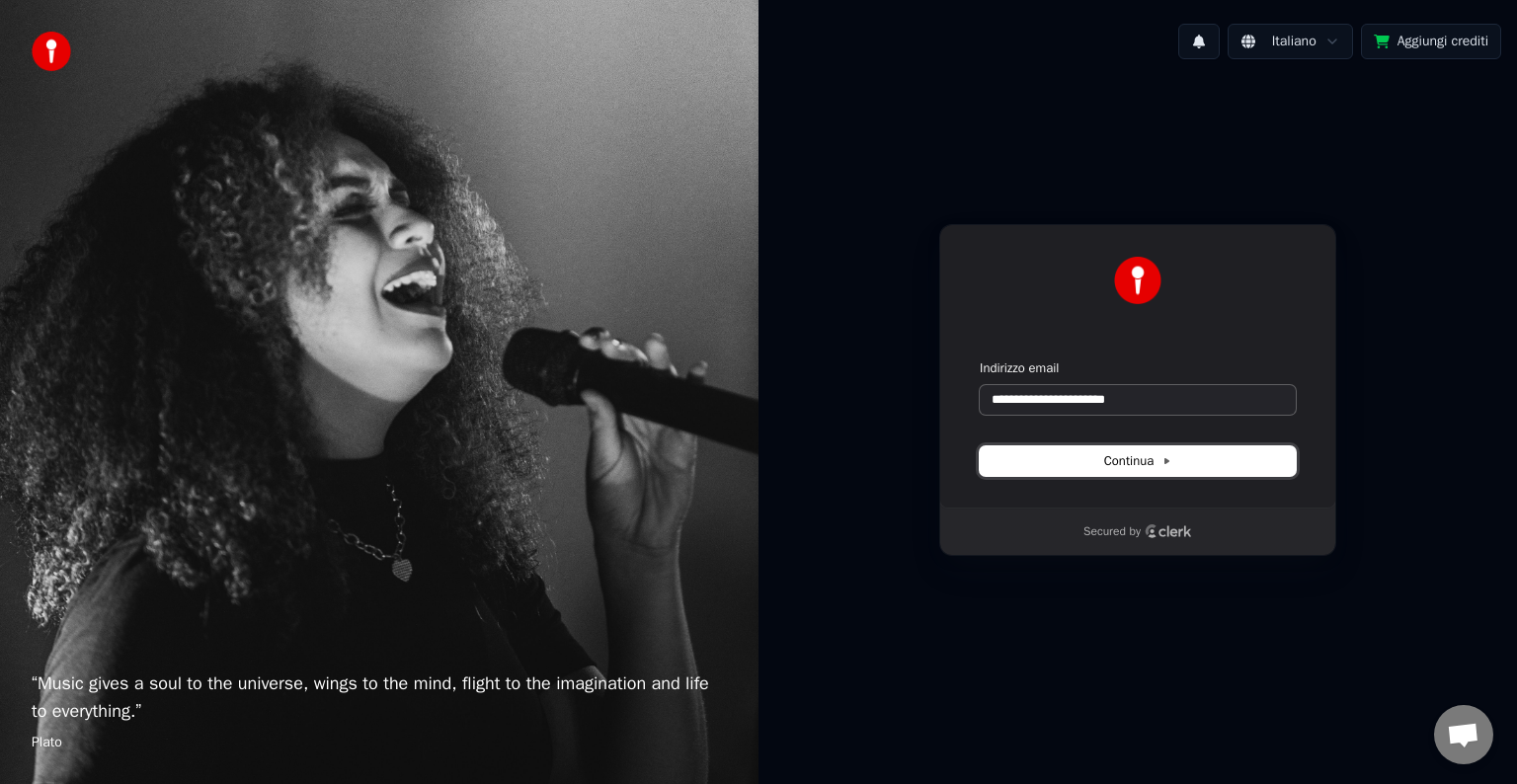 type on "**********" 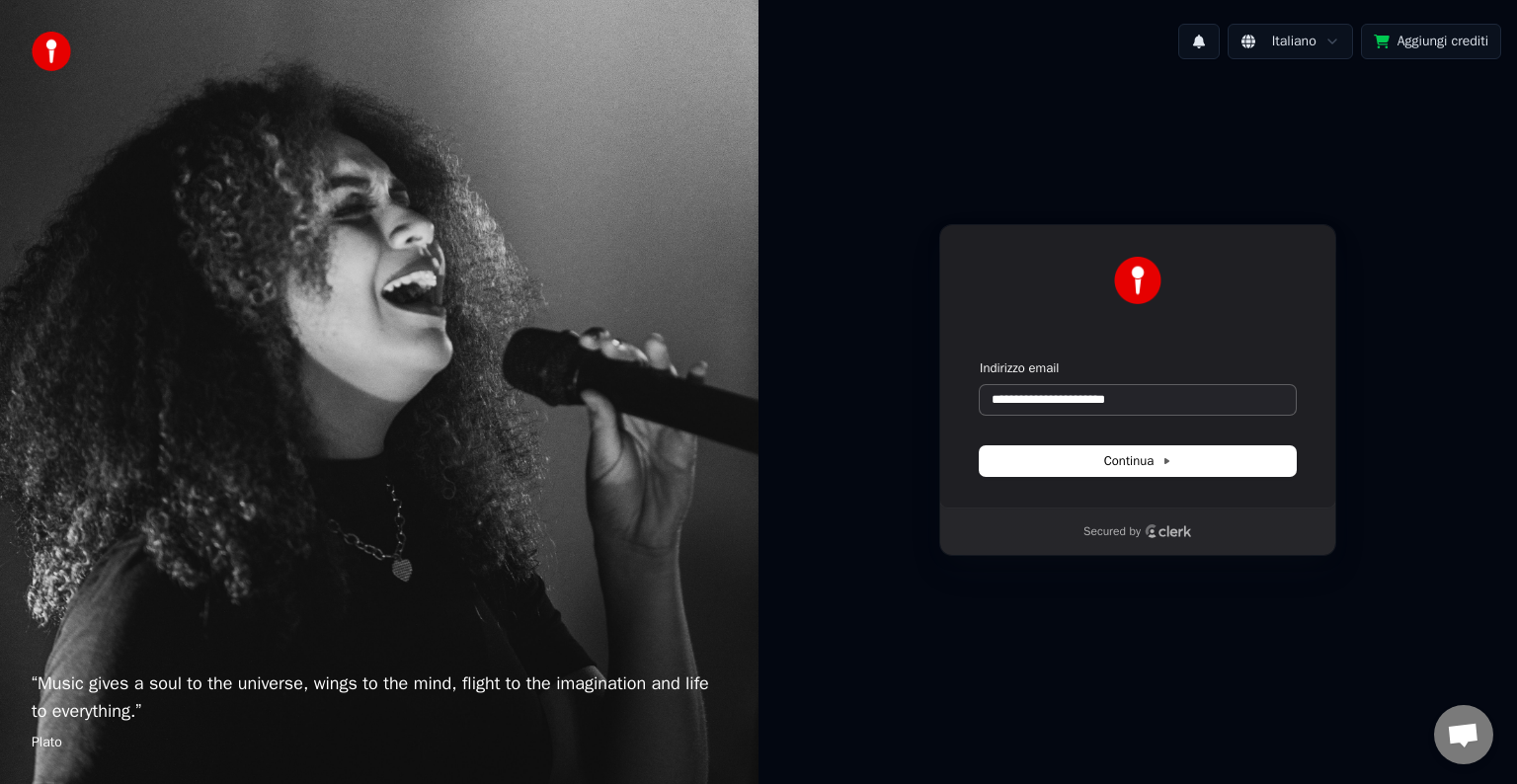 type on "**********" 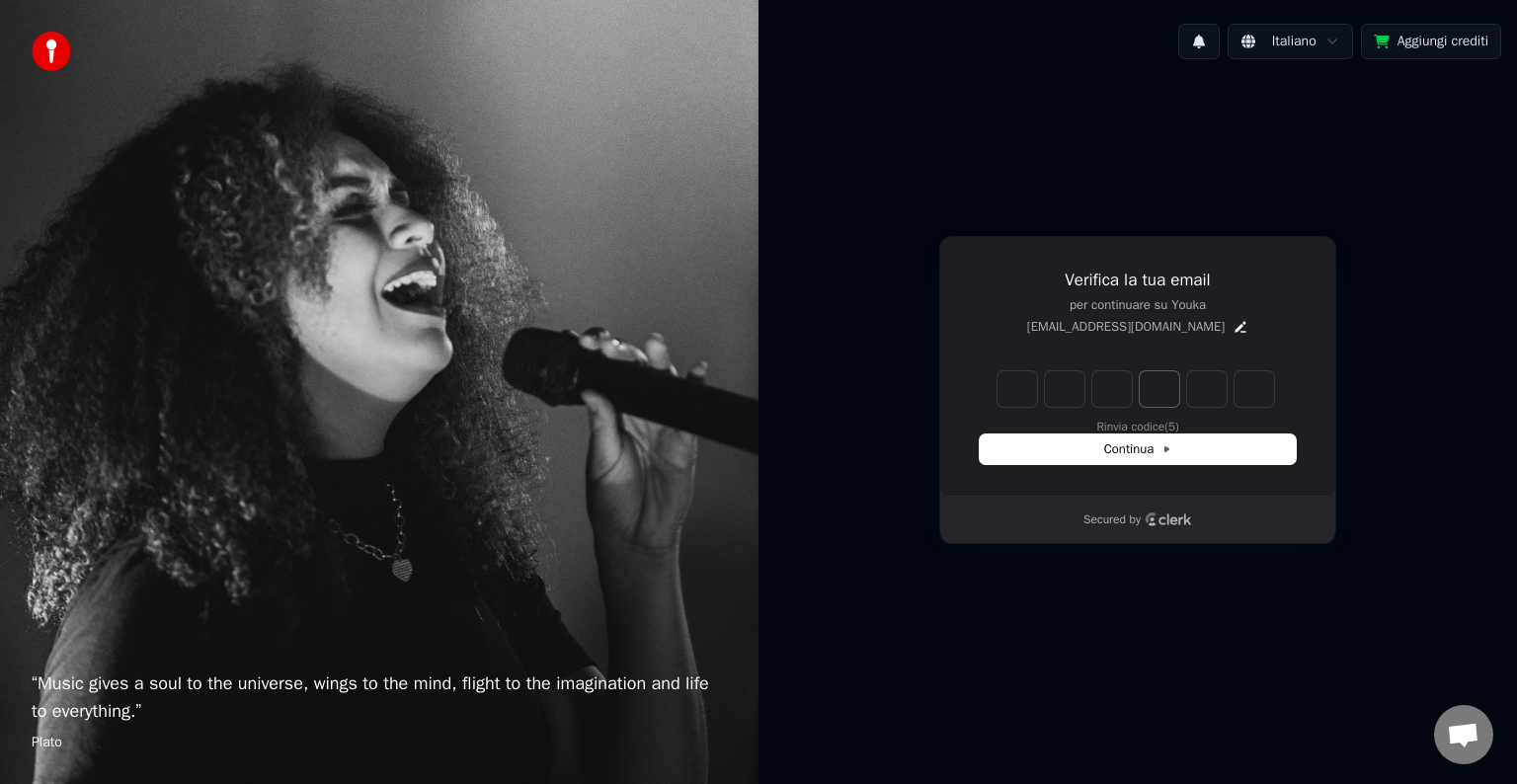 type on "*" 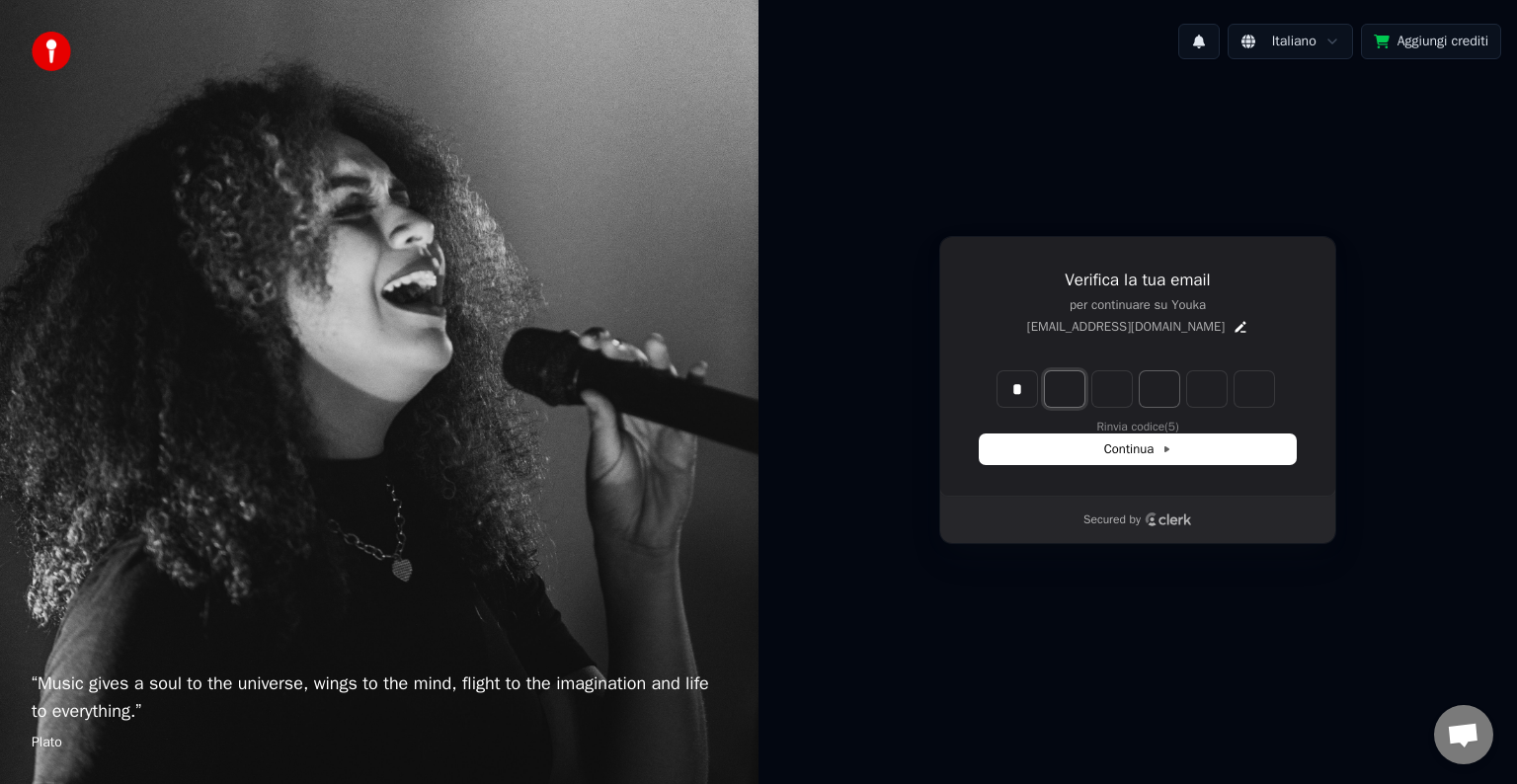 type on "*" 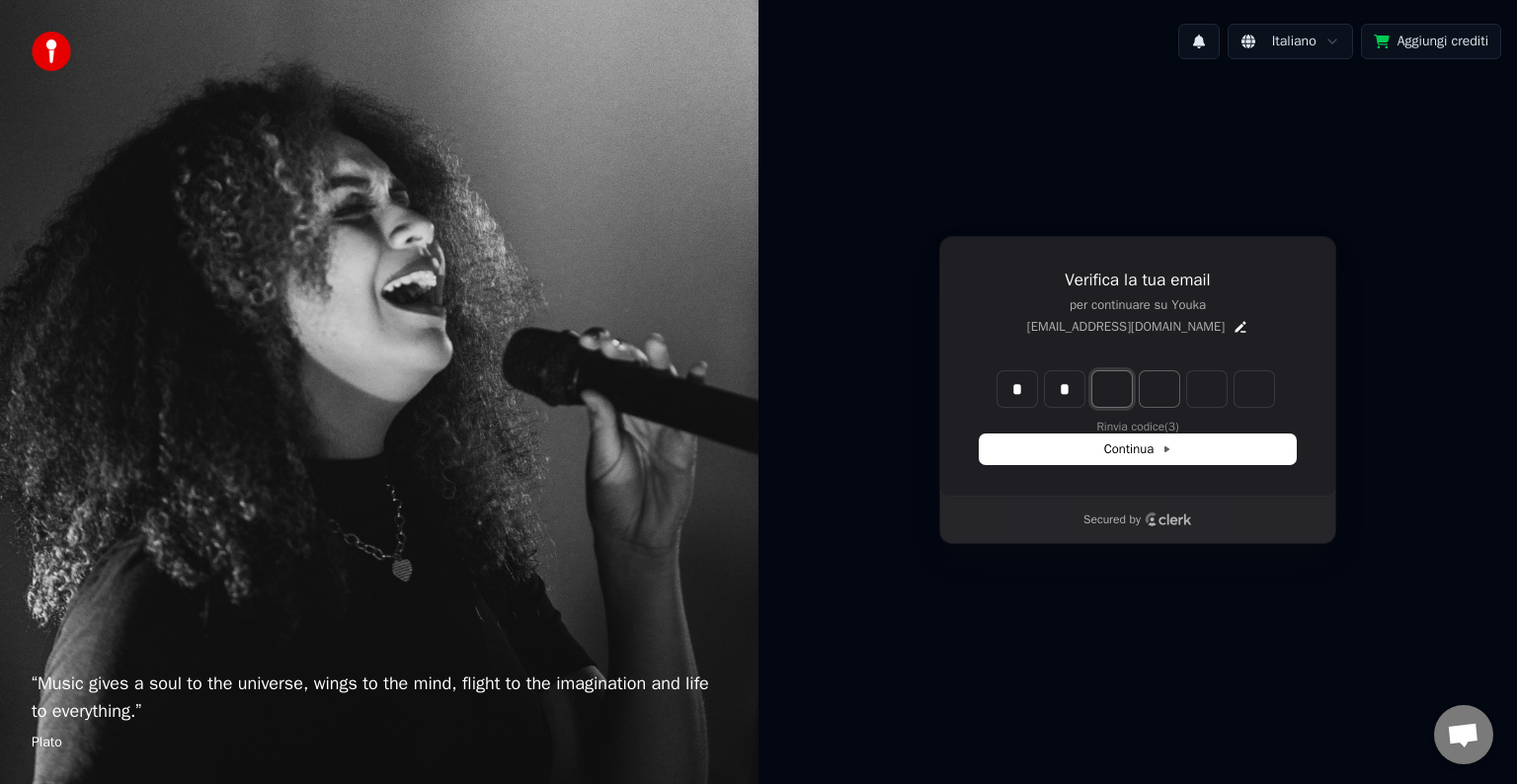 type on "*" 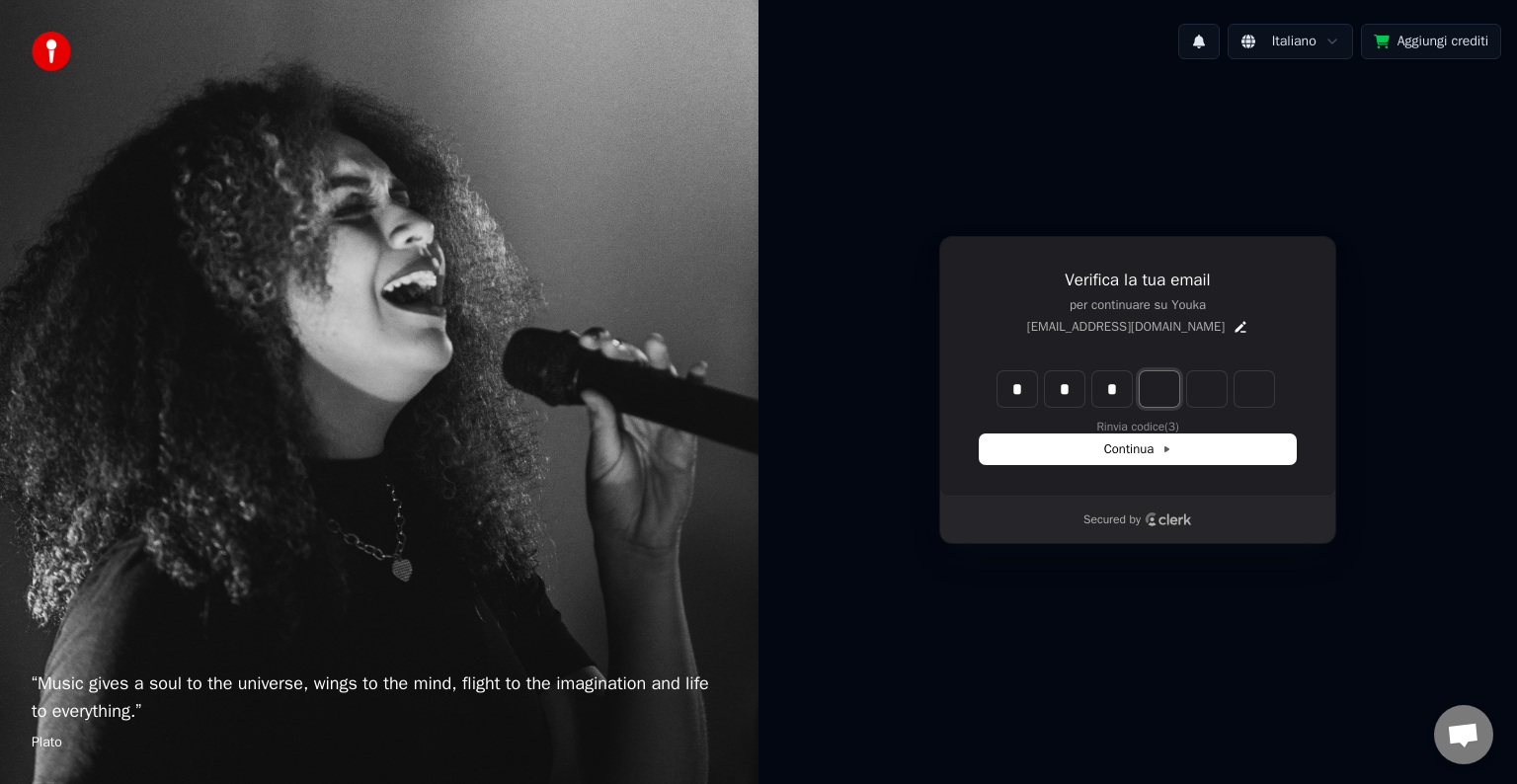 type on "*" 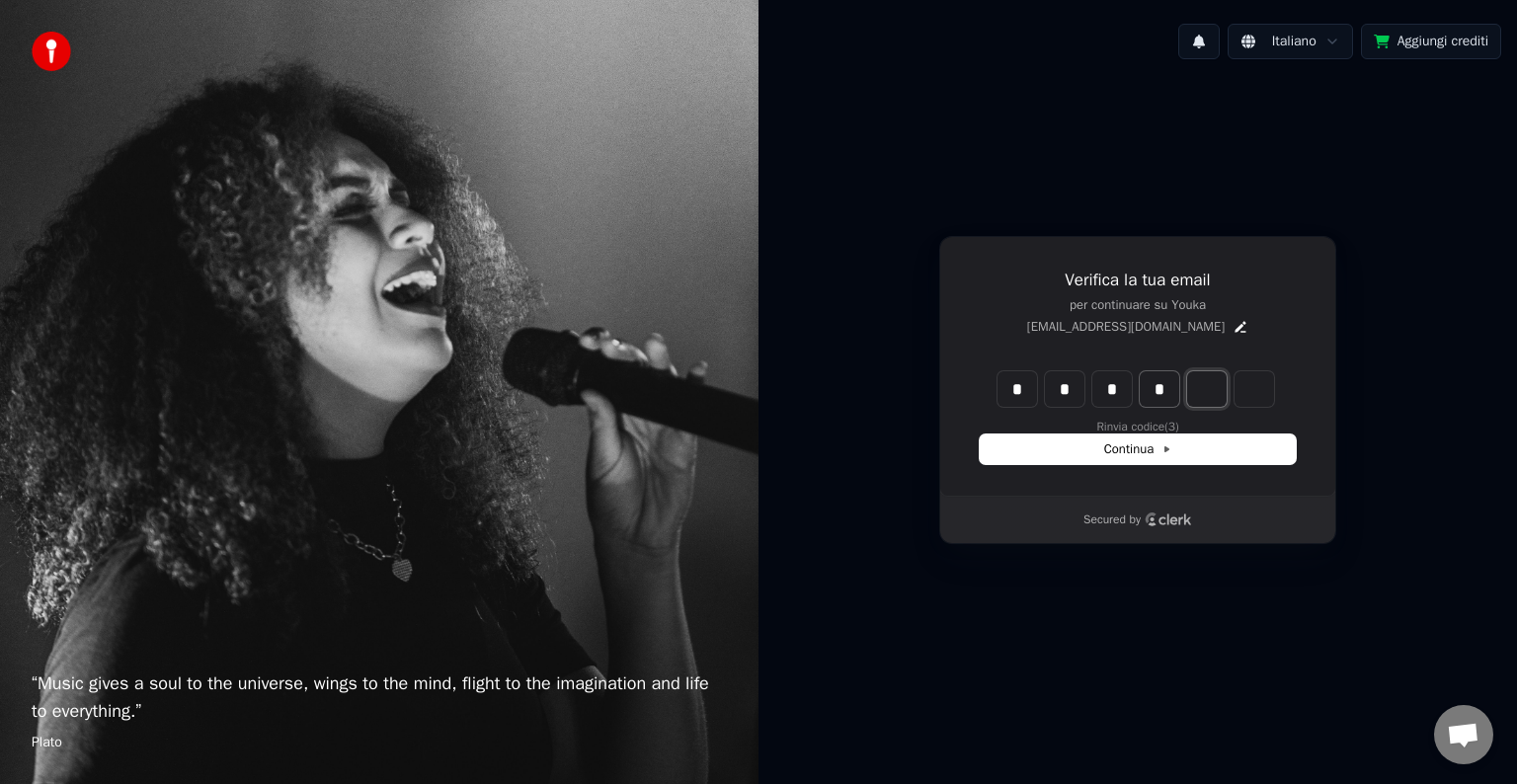 type on "*" 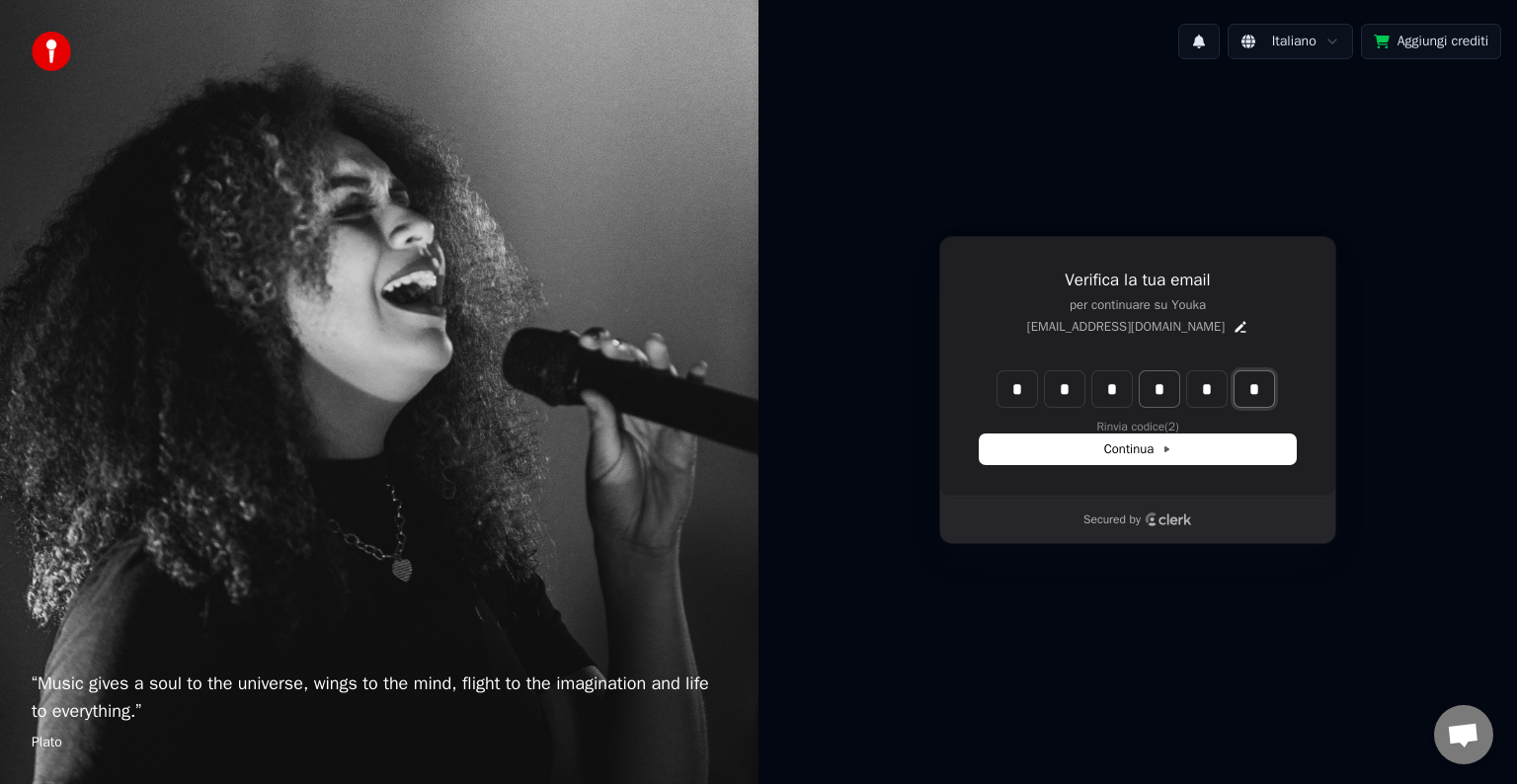 type on "*" 